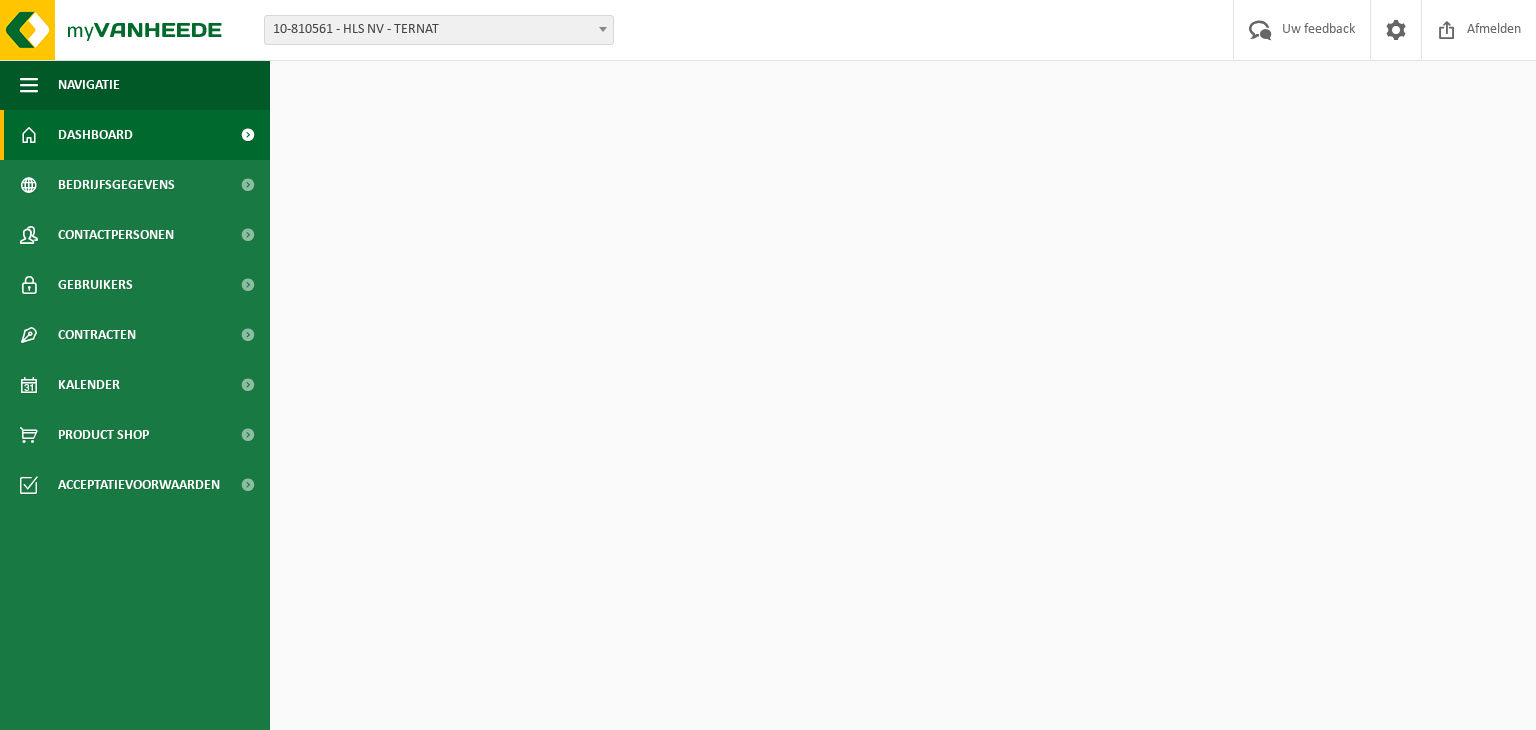 scroll, scrollTop: 0, scrollLeft: 0, axis: both 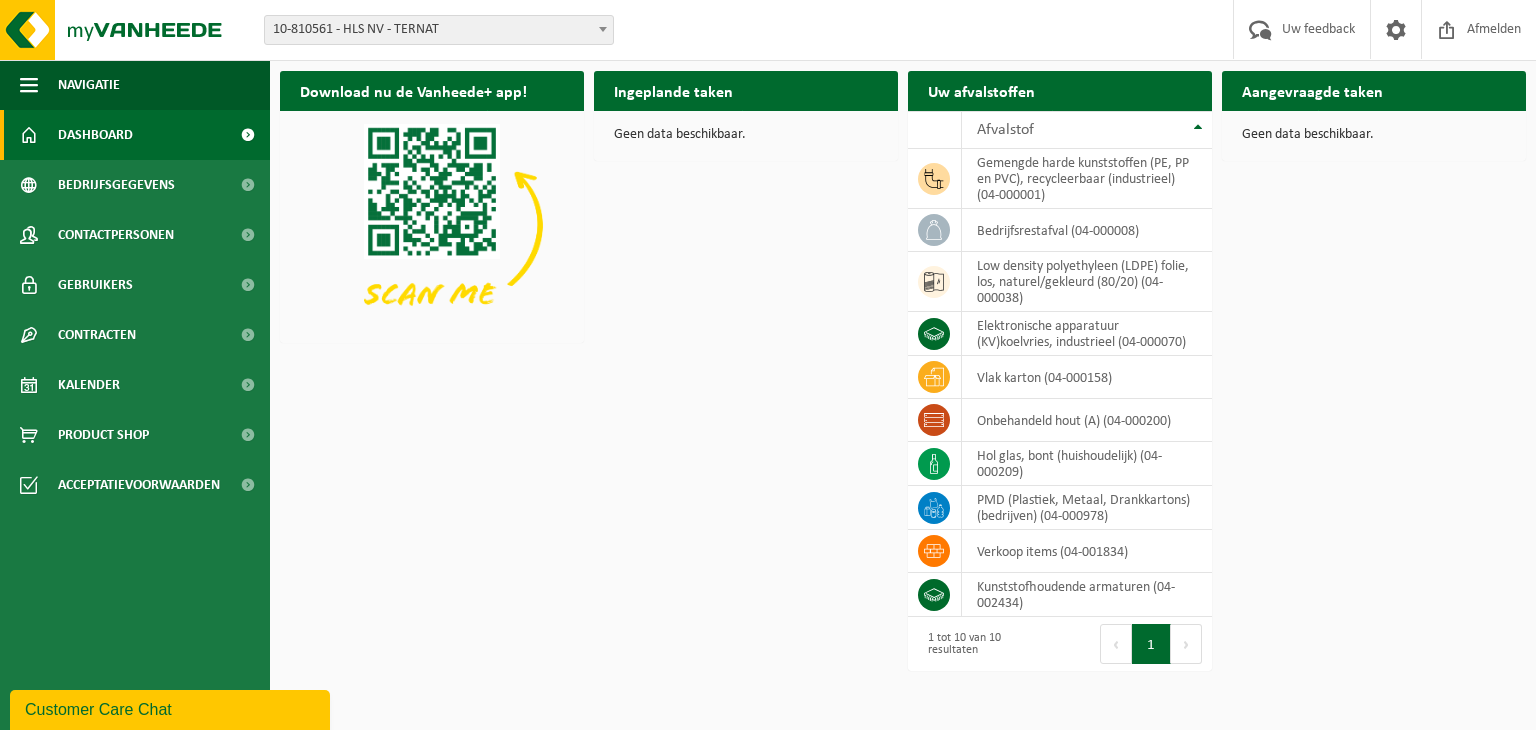 click at bounding box center [603, 29] 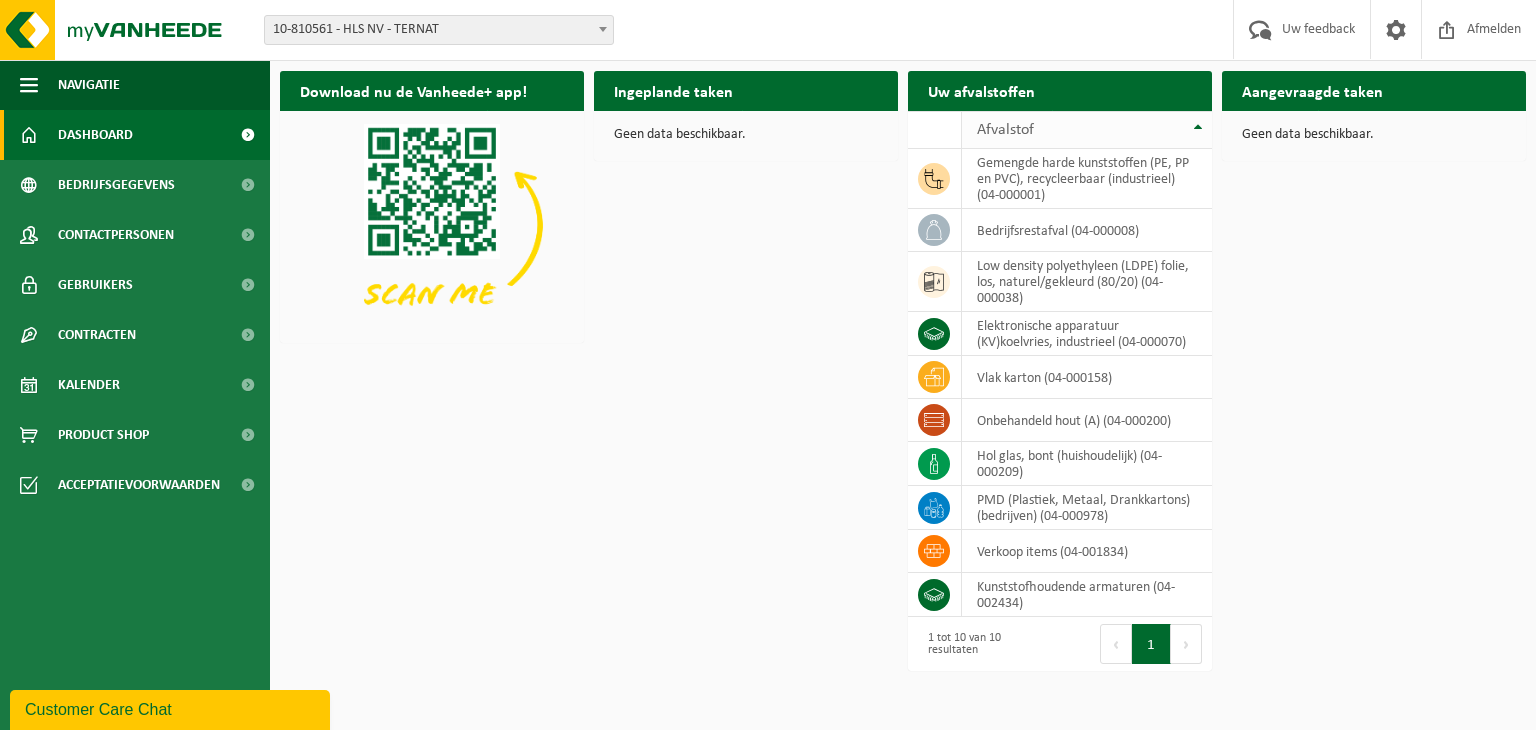 click on "Afvalstof" at bounding box center (1087, 130) 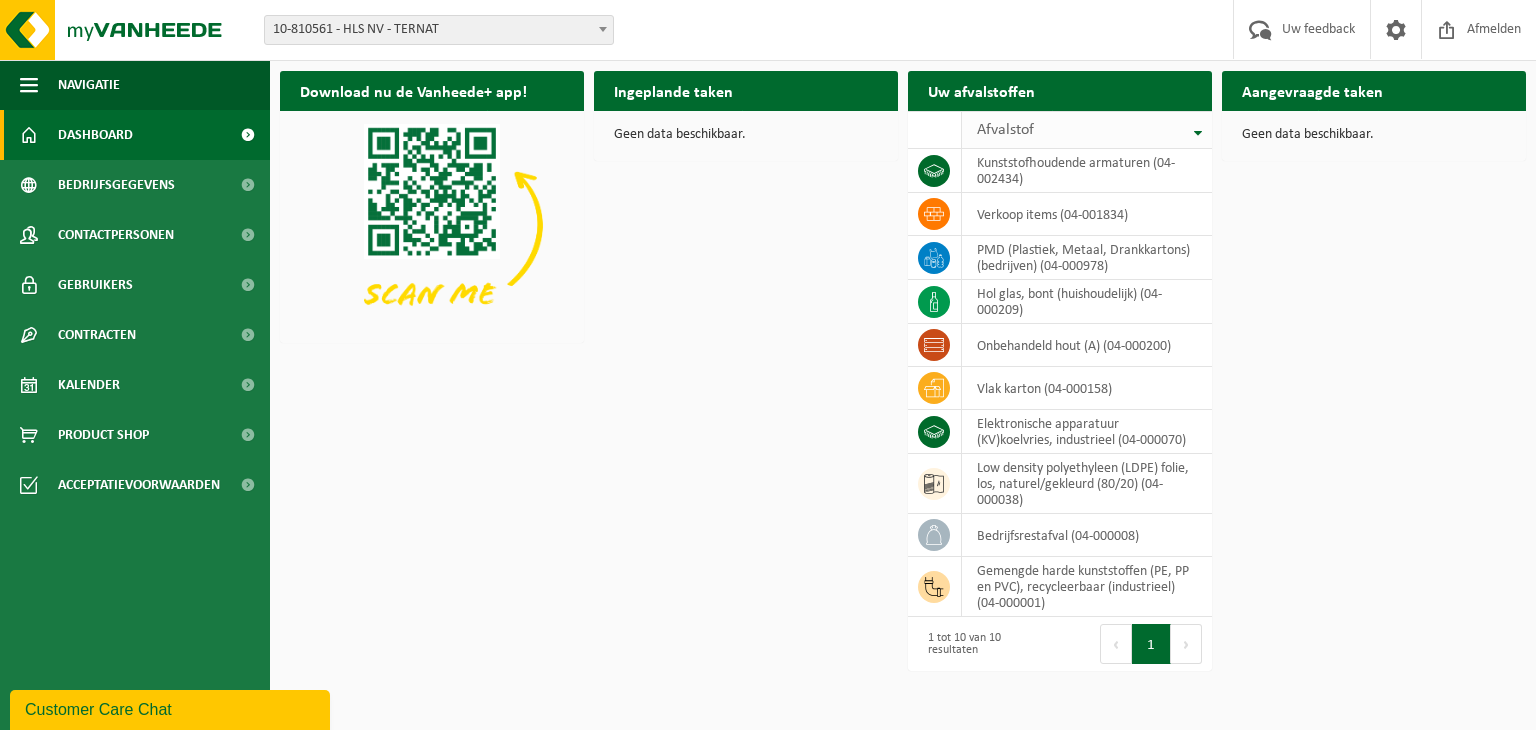 click on "Afvalstof" at bounding box center [1087, 130] 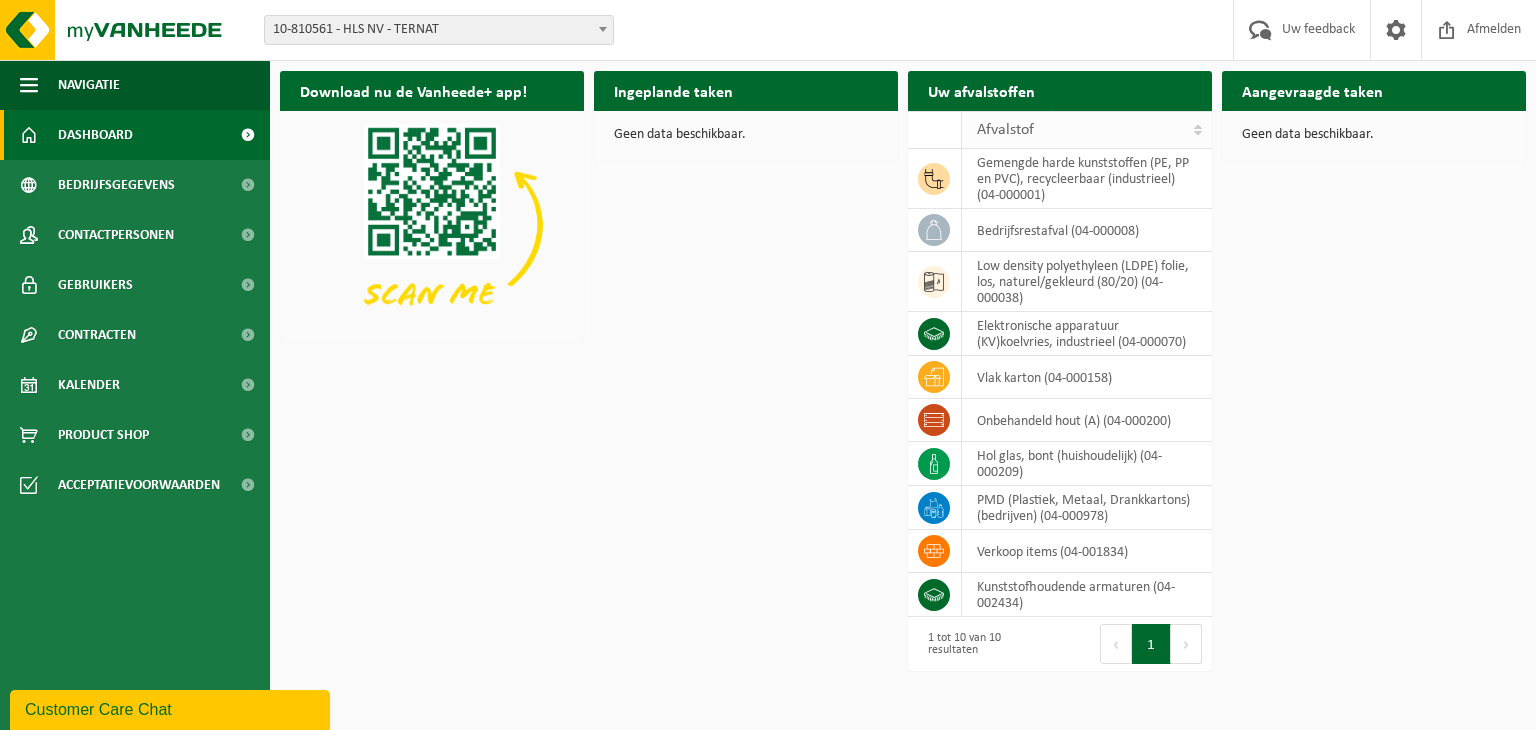 click on "Afvalstof" at bounding box center [1087, 130] 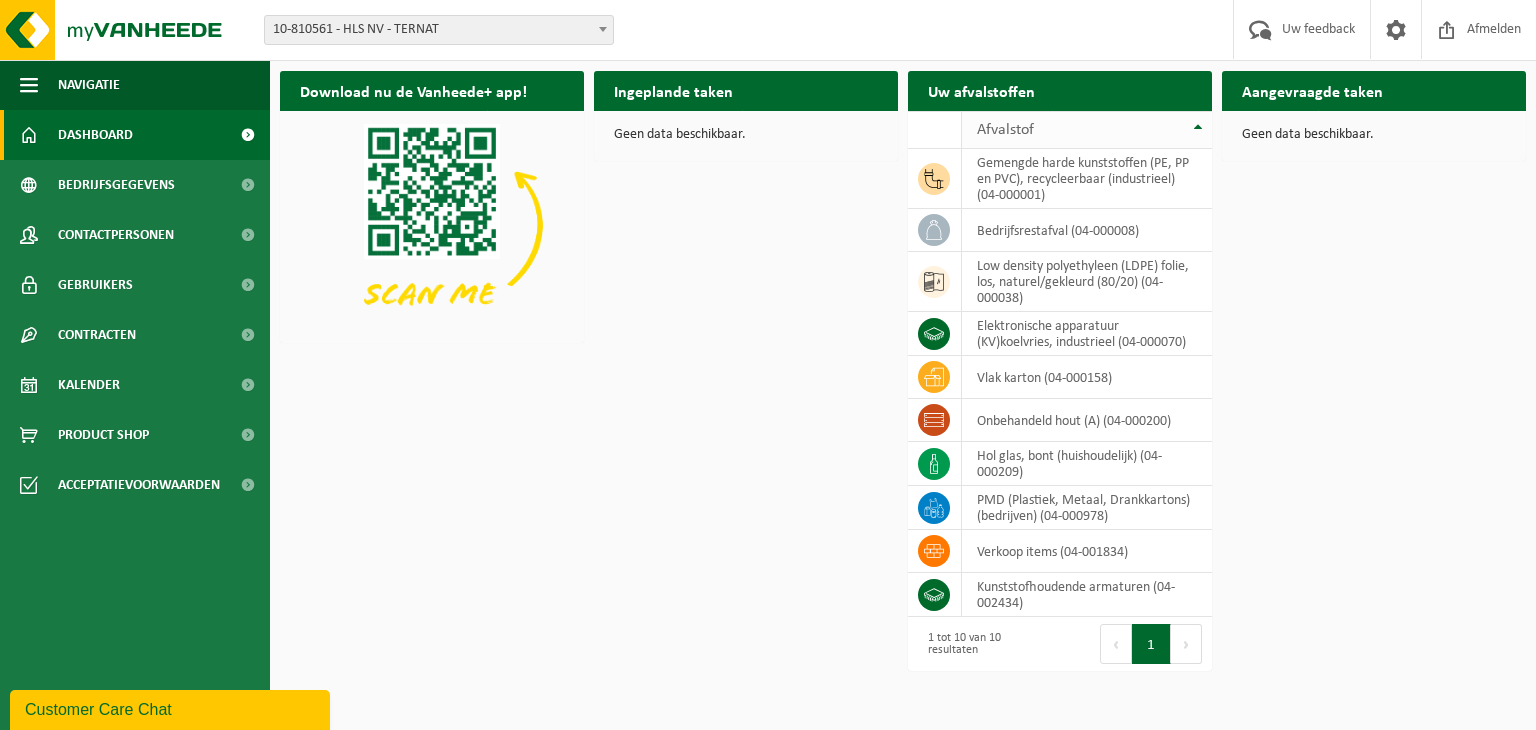 click on "Afvalstof" at bounding box center (1087, 130) 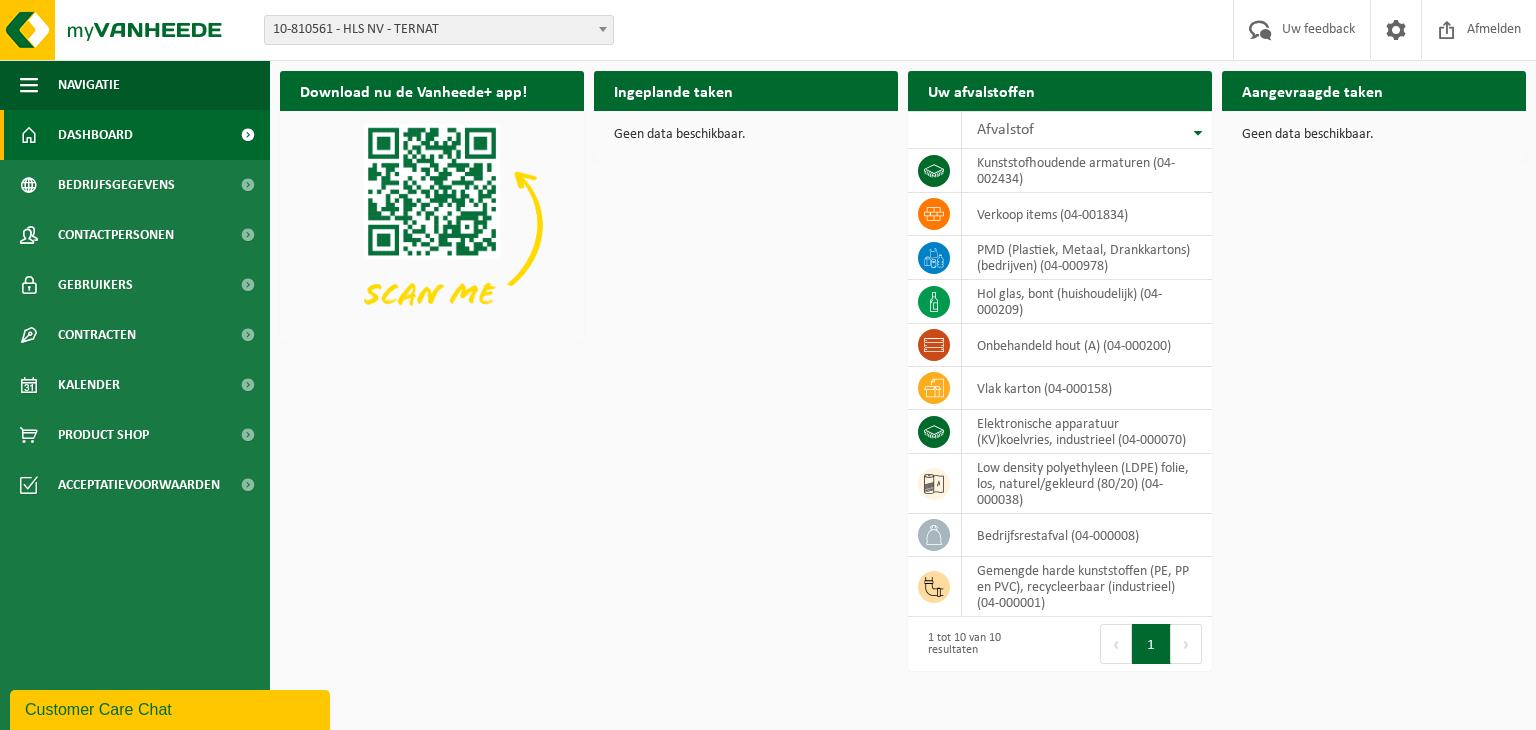 click on "10-810561 - HLS NV - TERNAT" at bounding box center (439, 30) 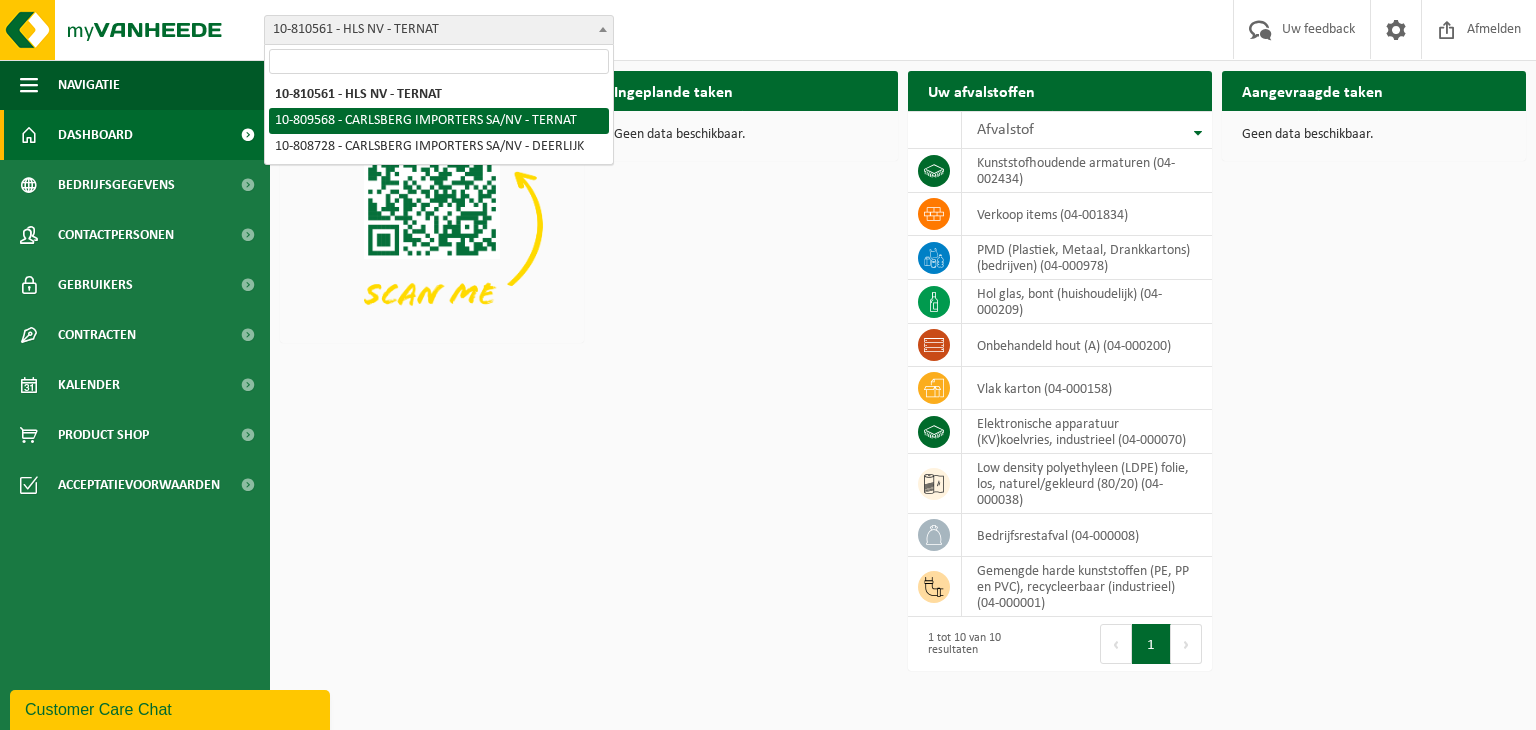 select on "121122" 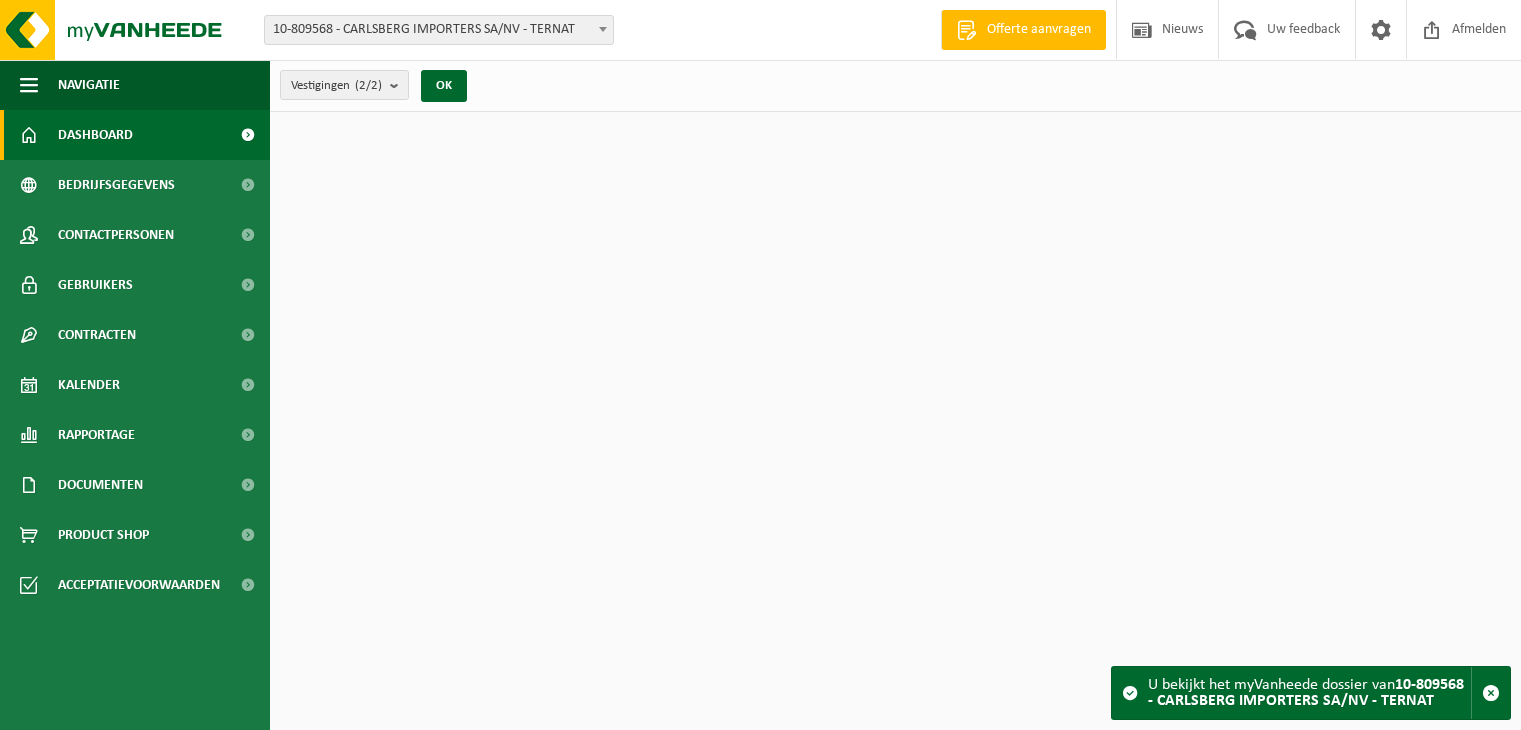 scroll, scrollTop: 0, scrollLeft: 0, axis: both 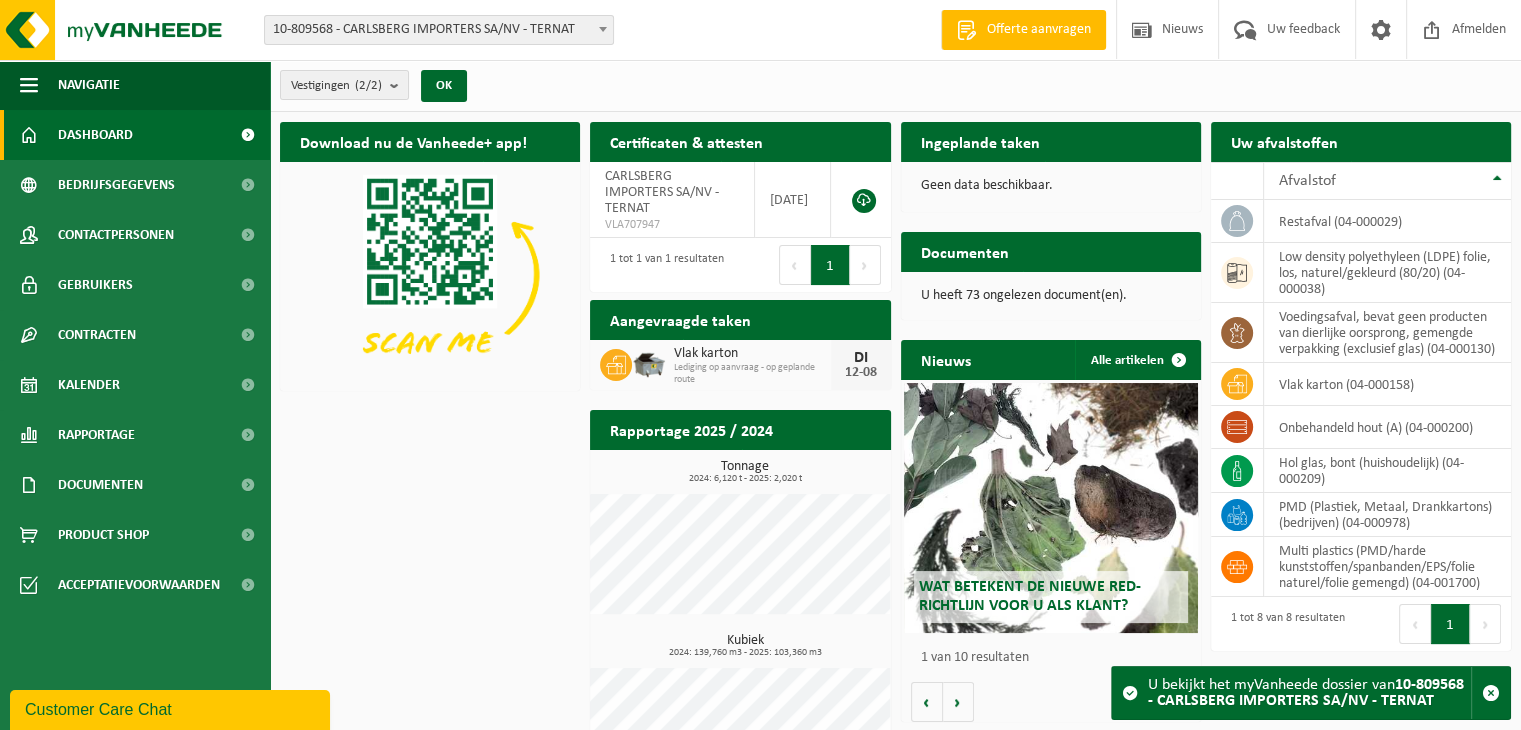 click on "10-809568 - CARLSBERG IMPORTERS SA/NV - TERNAT" at bounding box center [439, 30] 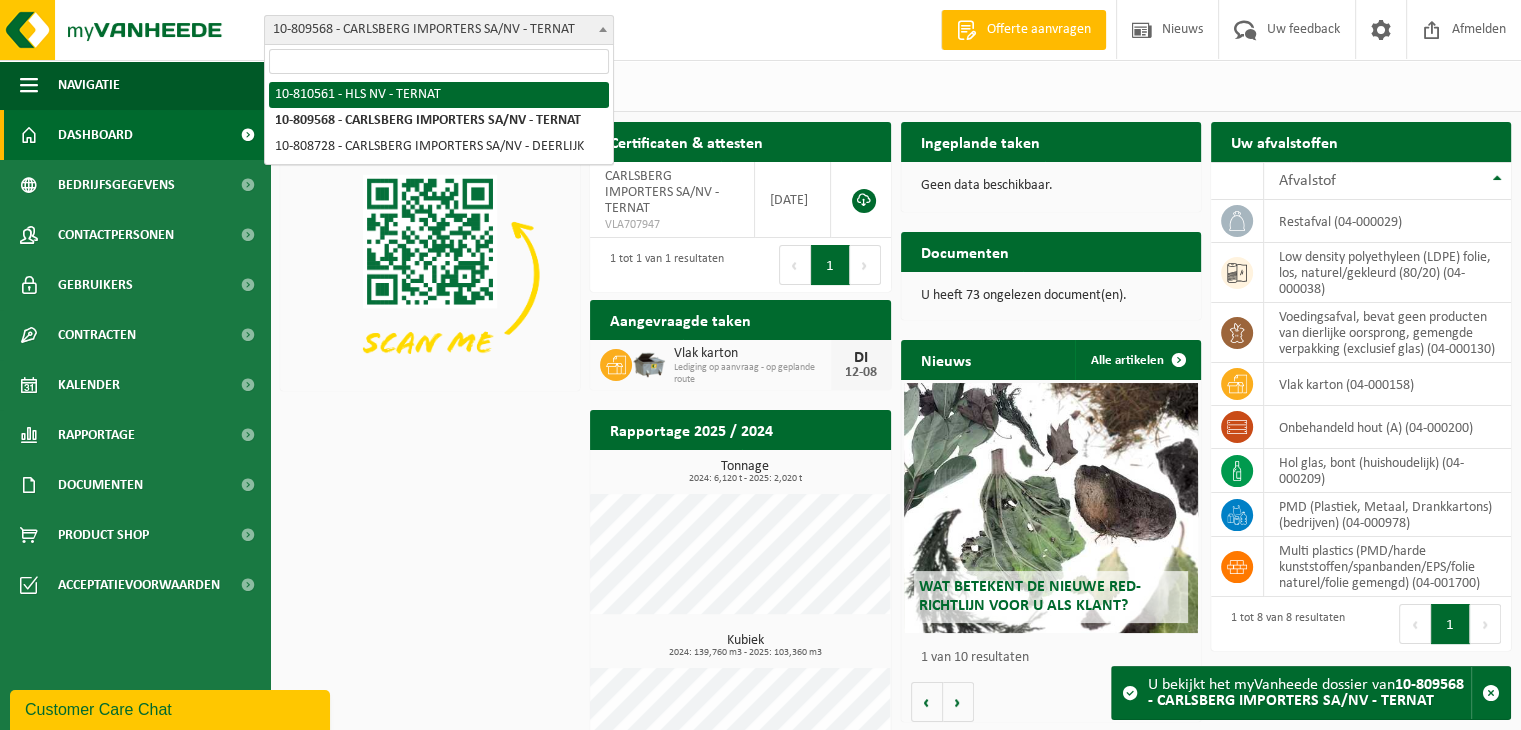 select on "115907" 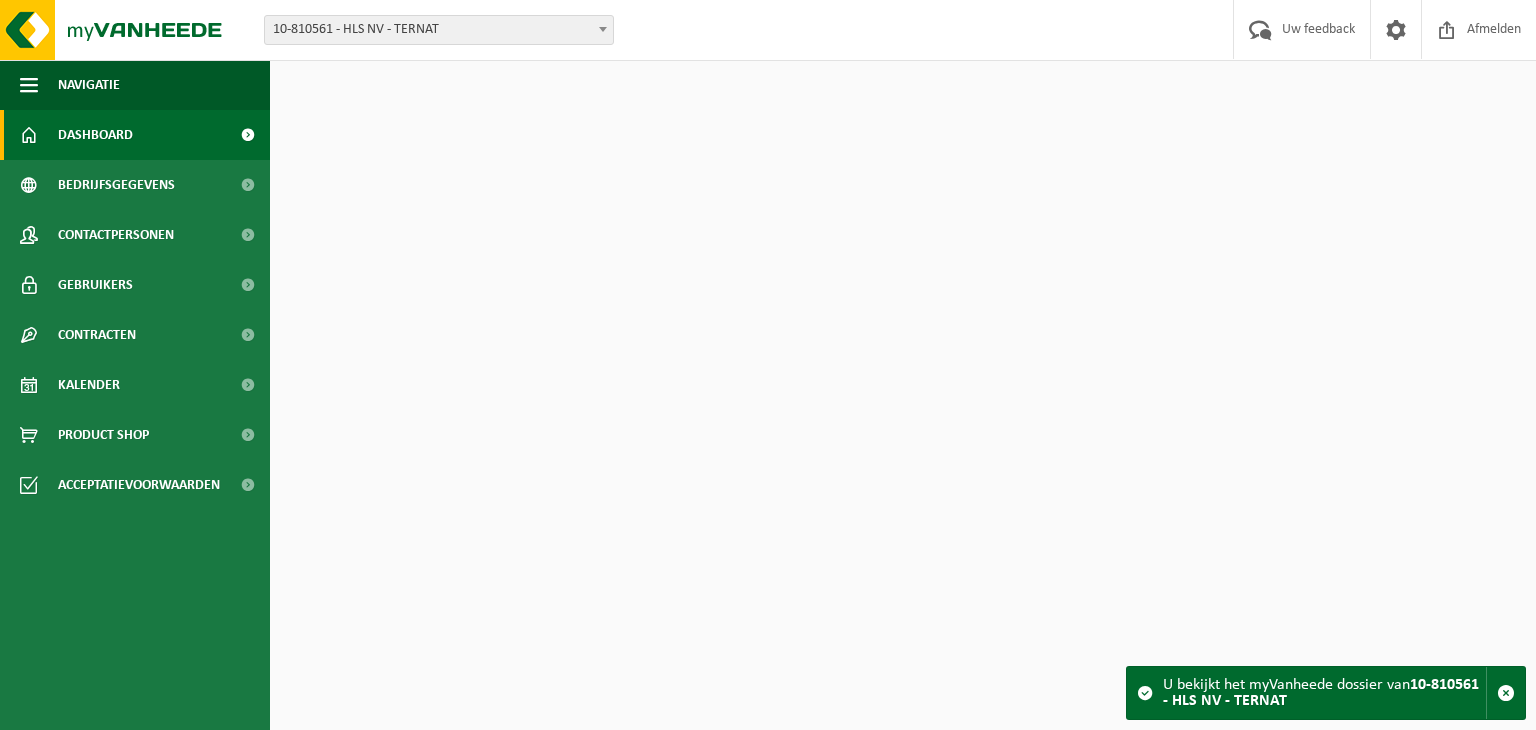 scroll, scrollTop: 0, scrollLeft: 0, axis: both 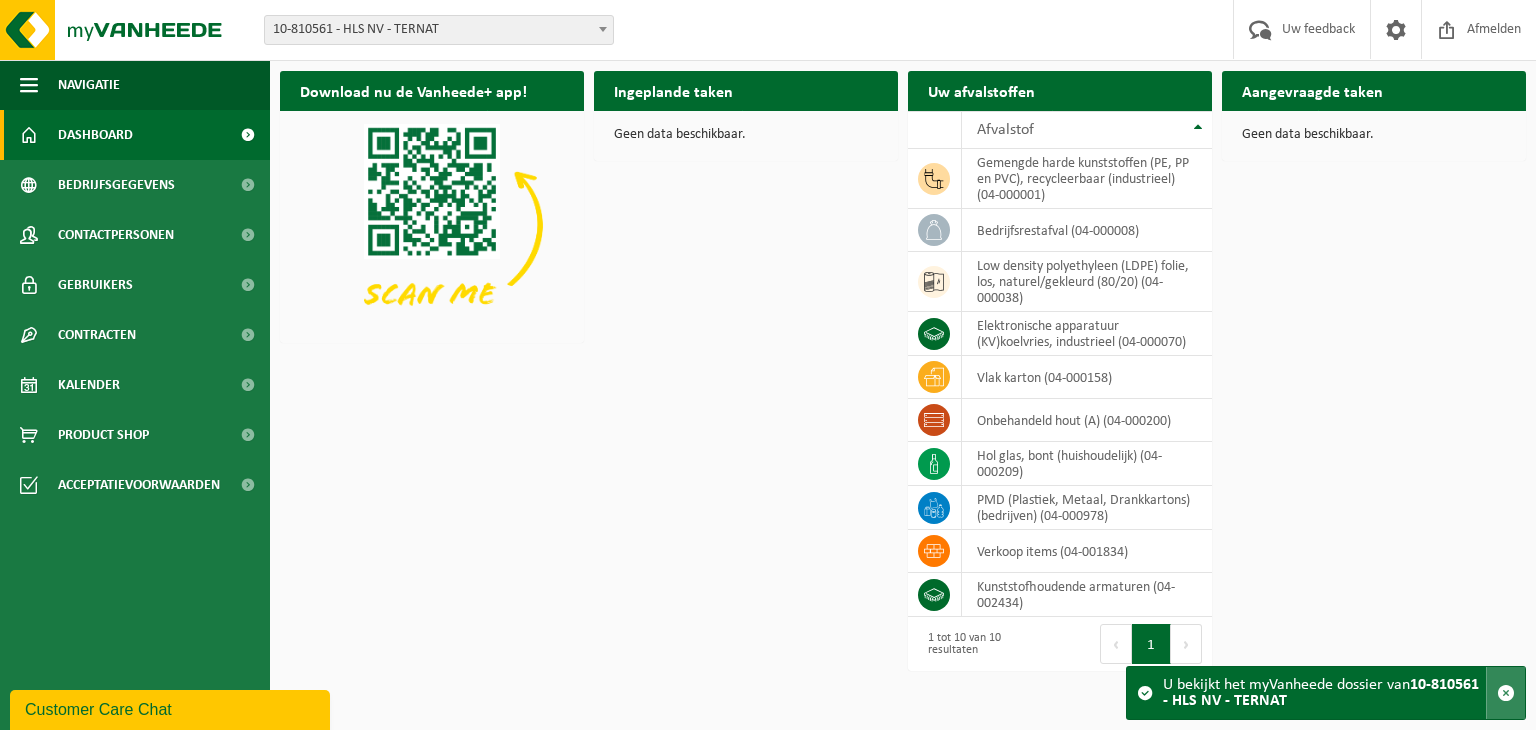 click at bounding box center (1506, 693) 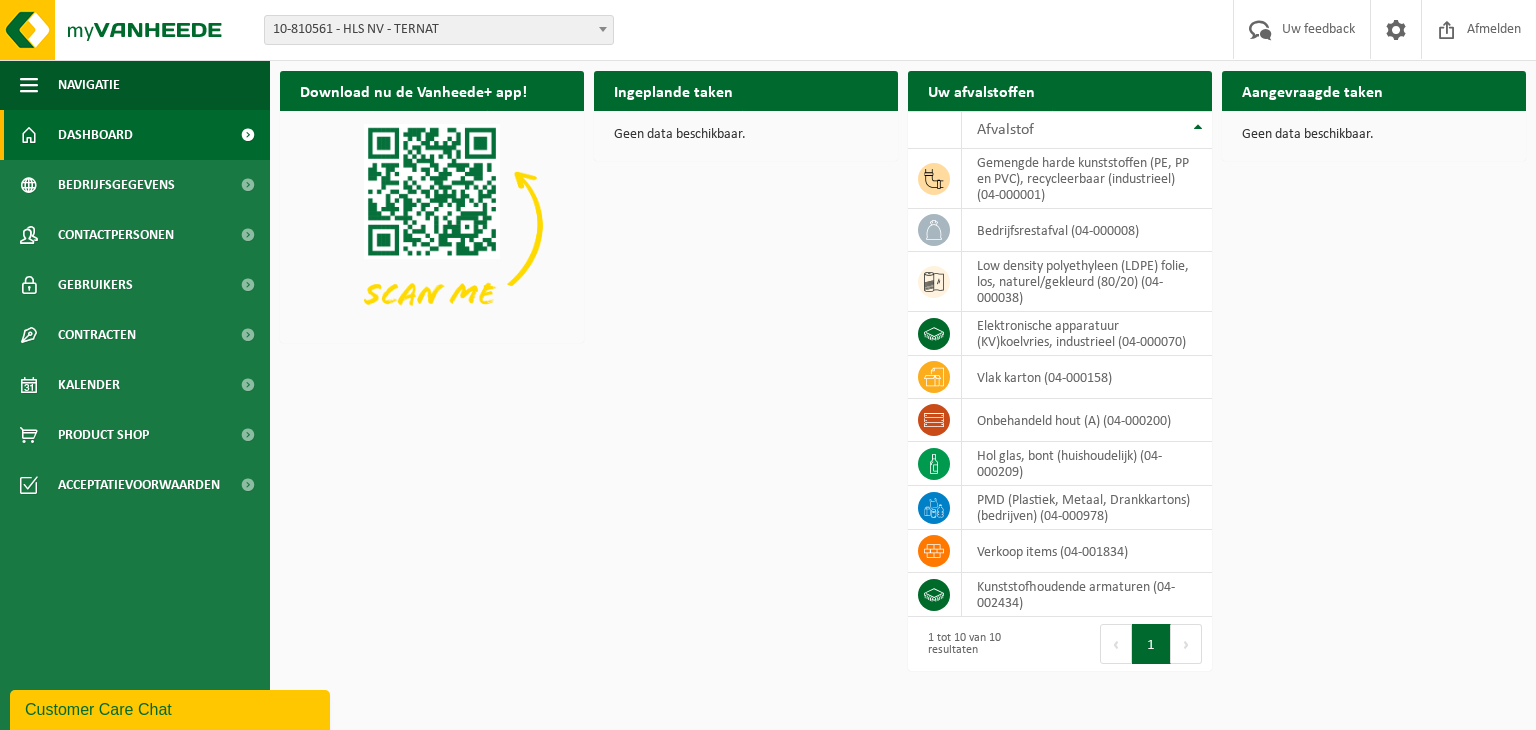 click on "Volgende" at bounding box center (1186, 644) 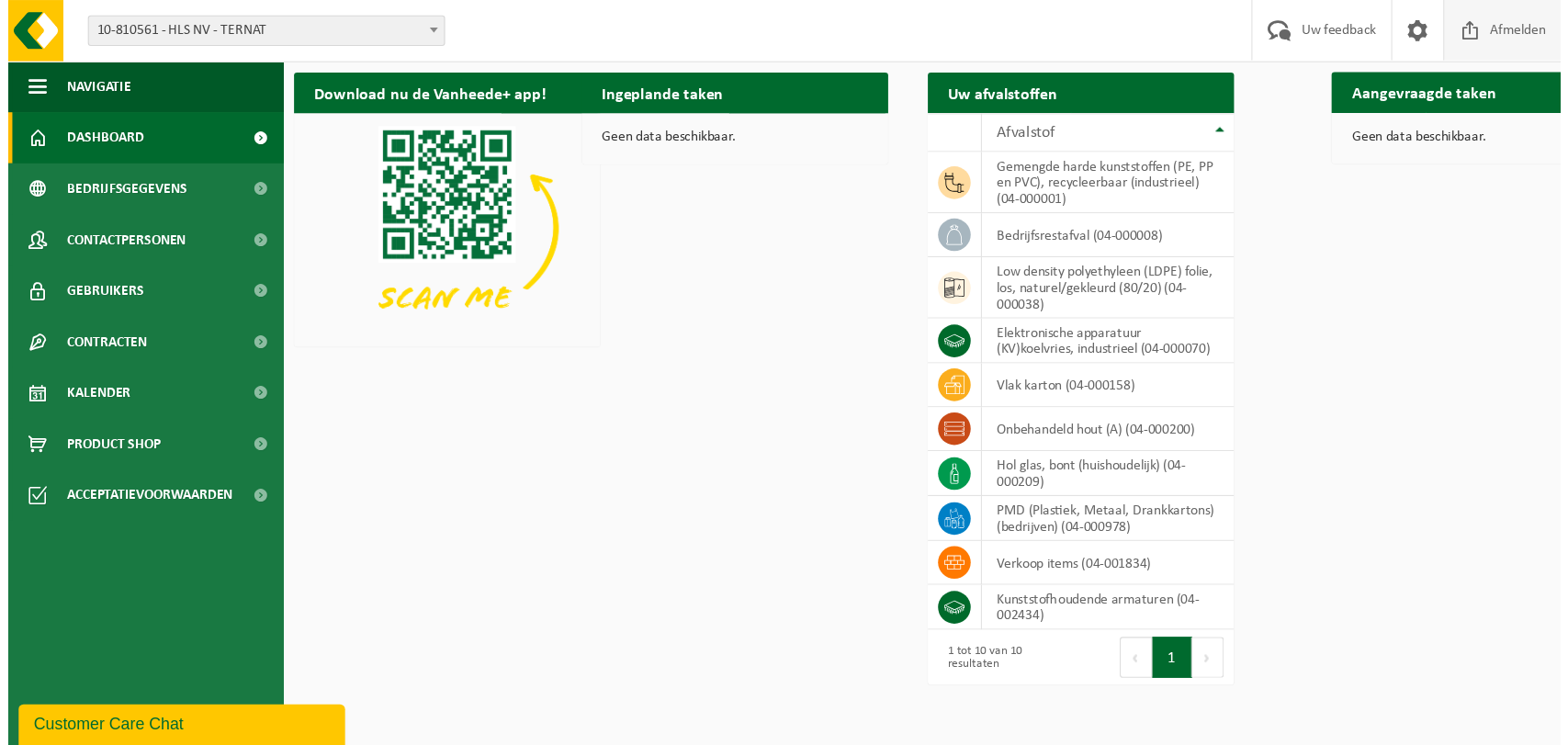 scroll, scrollTop: 0, scrollLeft: 0, axis: both 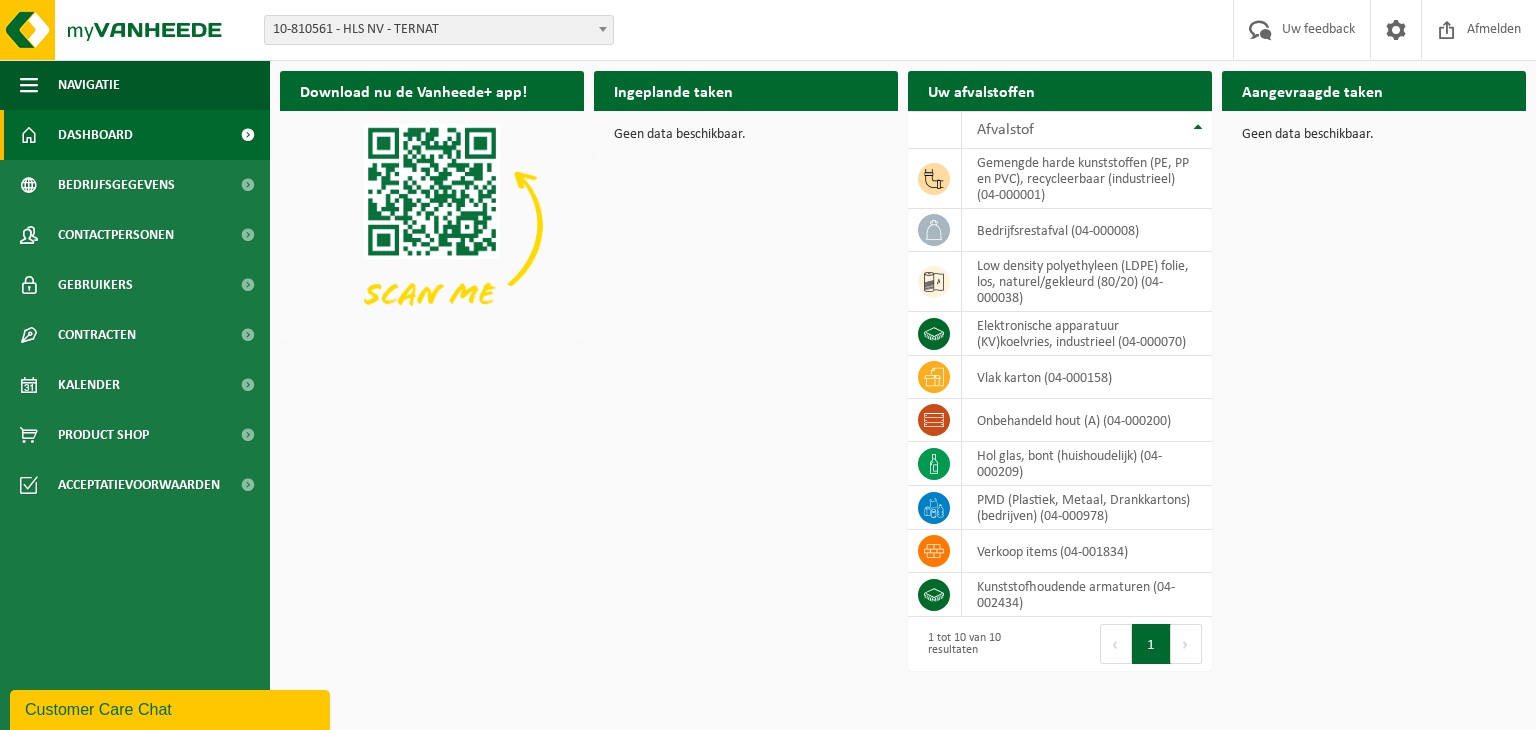 click on "Uw afvalstoffen       Ophaling aanvragen" at bounding box center [1060, 91] 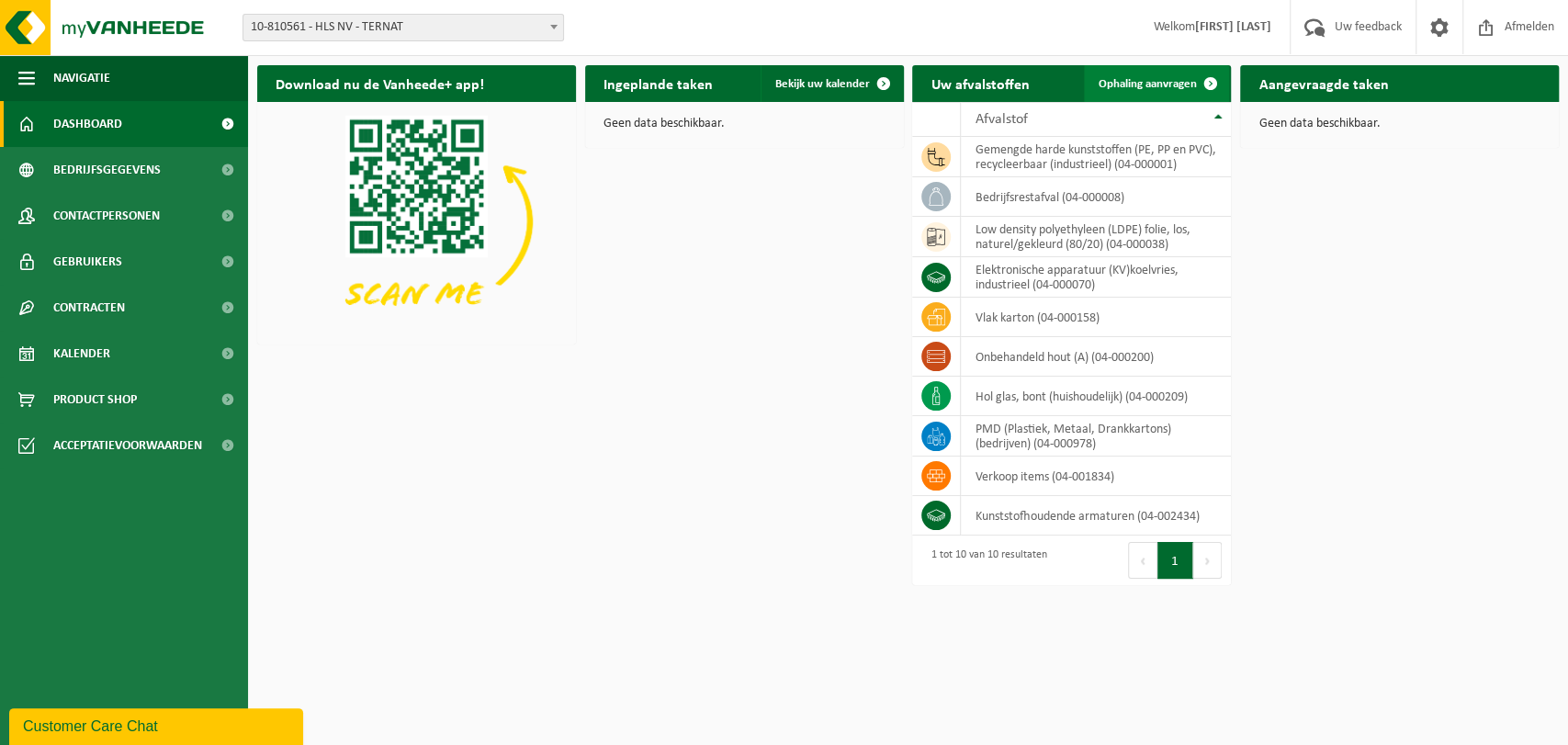 click on "Ophaling aanvragen" at bounding box center (1147, 84) 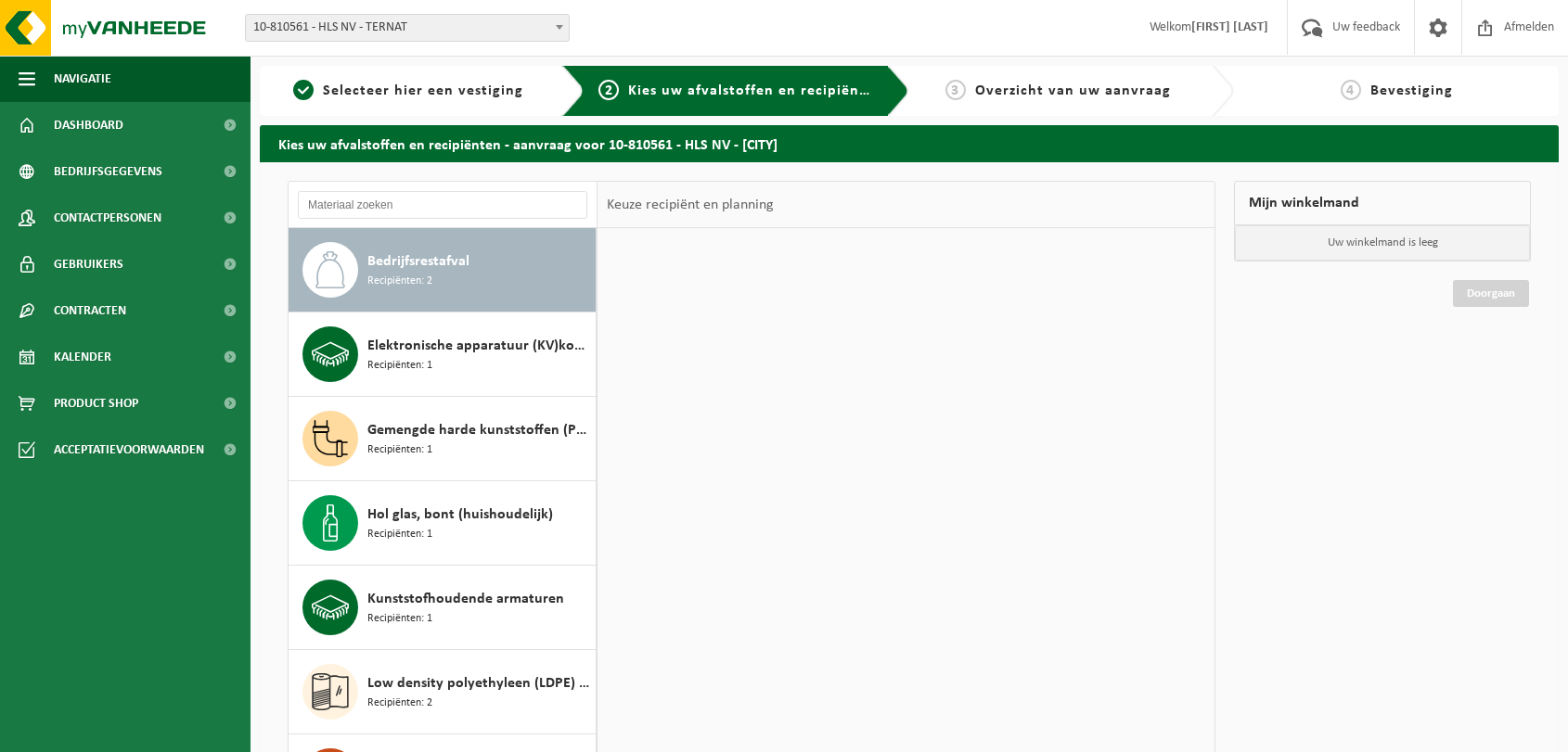 scroll, scrollTop: 0, scrollLeft: 0, axis: both 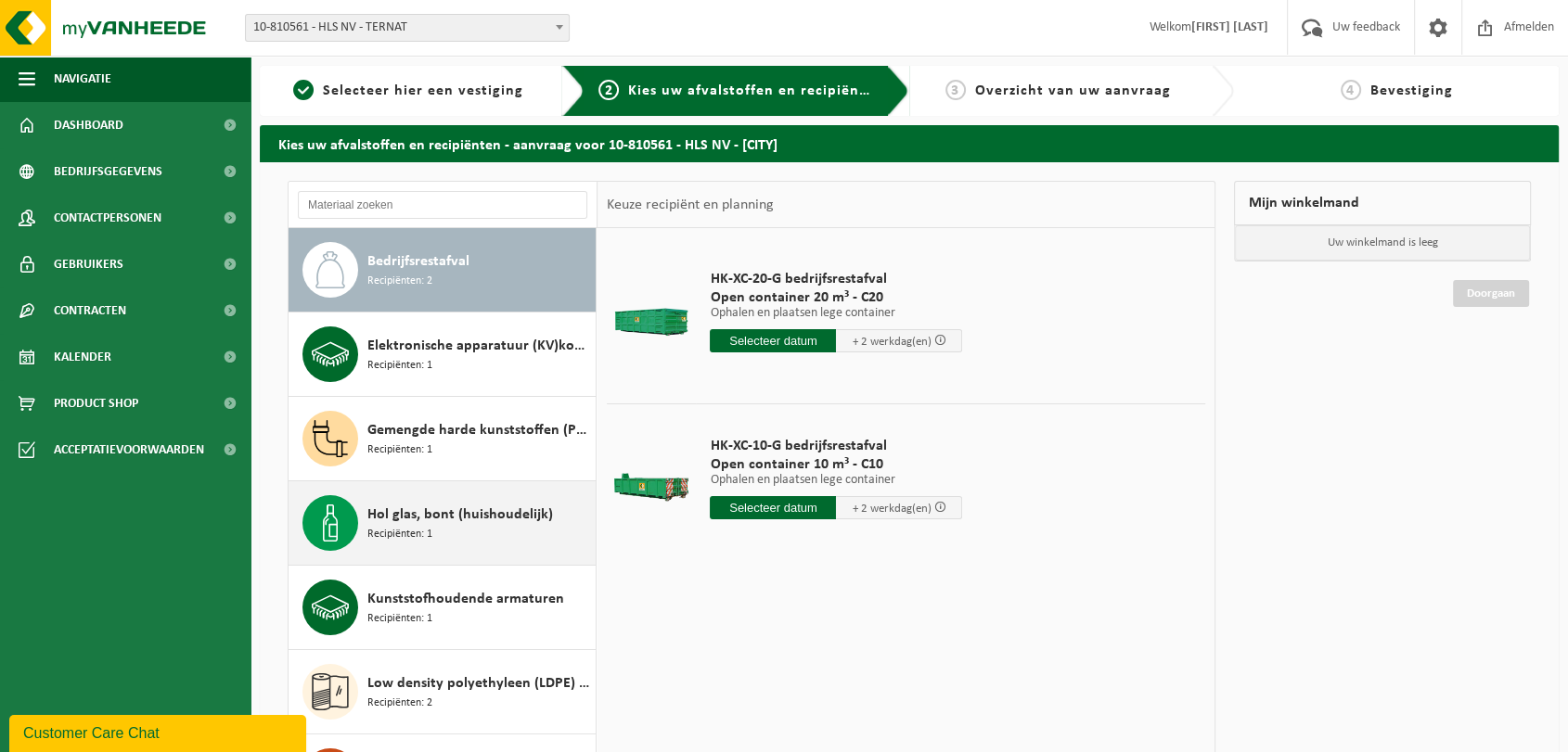 click on "Hol glas, bont (huishoudelijk)" at bounding box center (460, 515) 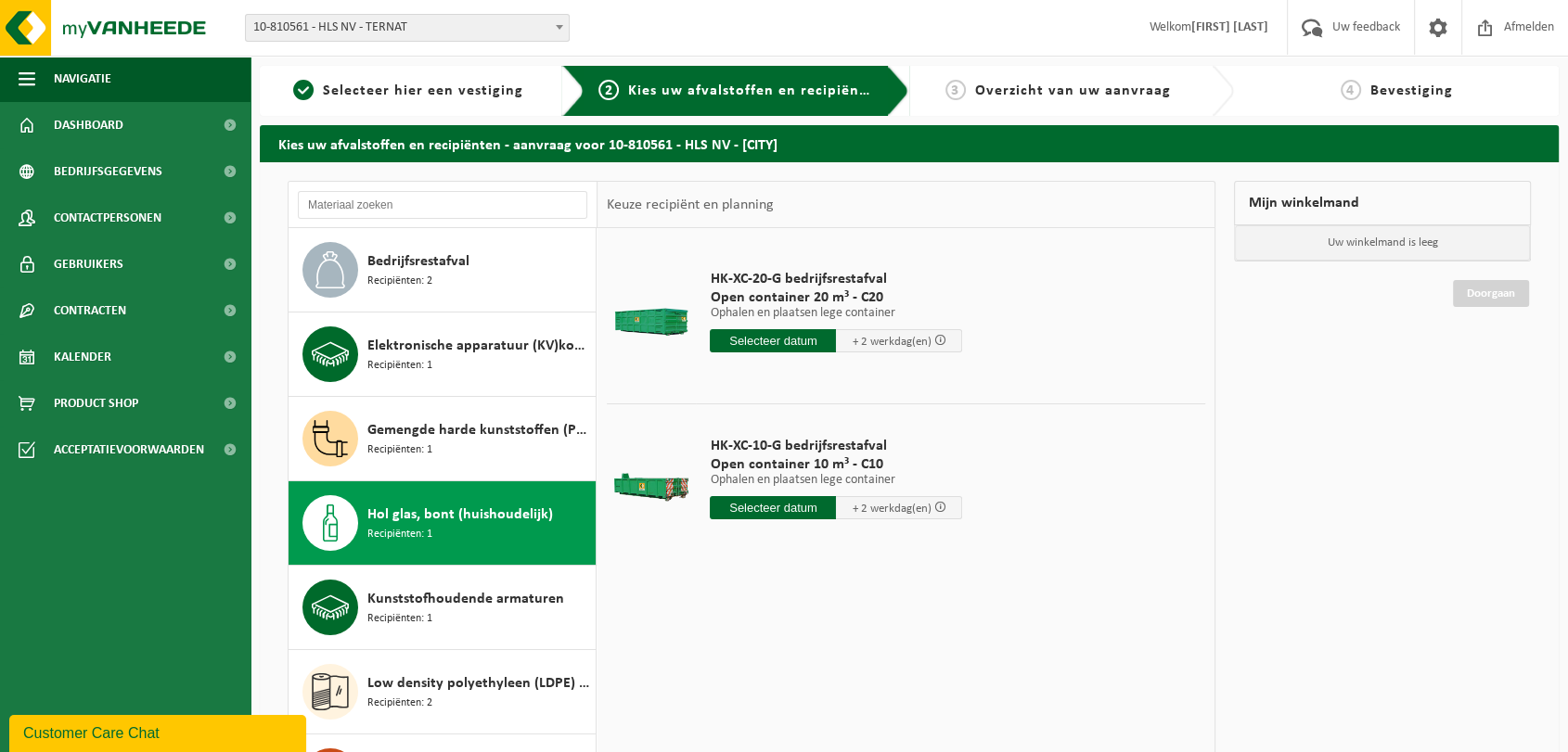 scroll, scrollTop: 200, scrollLeft: 0, axis: vertical 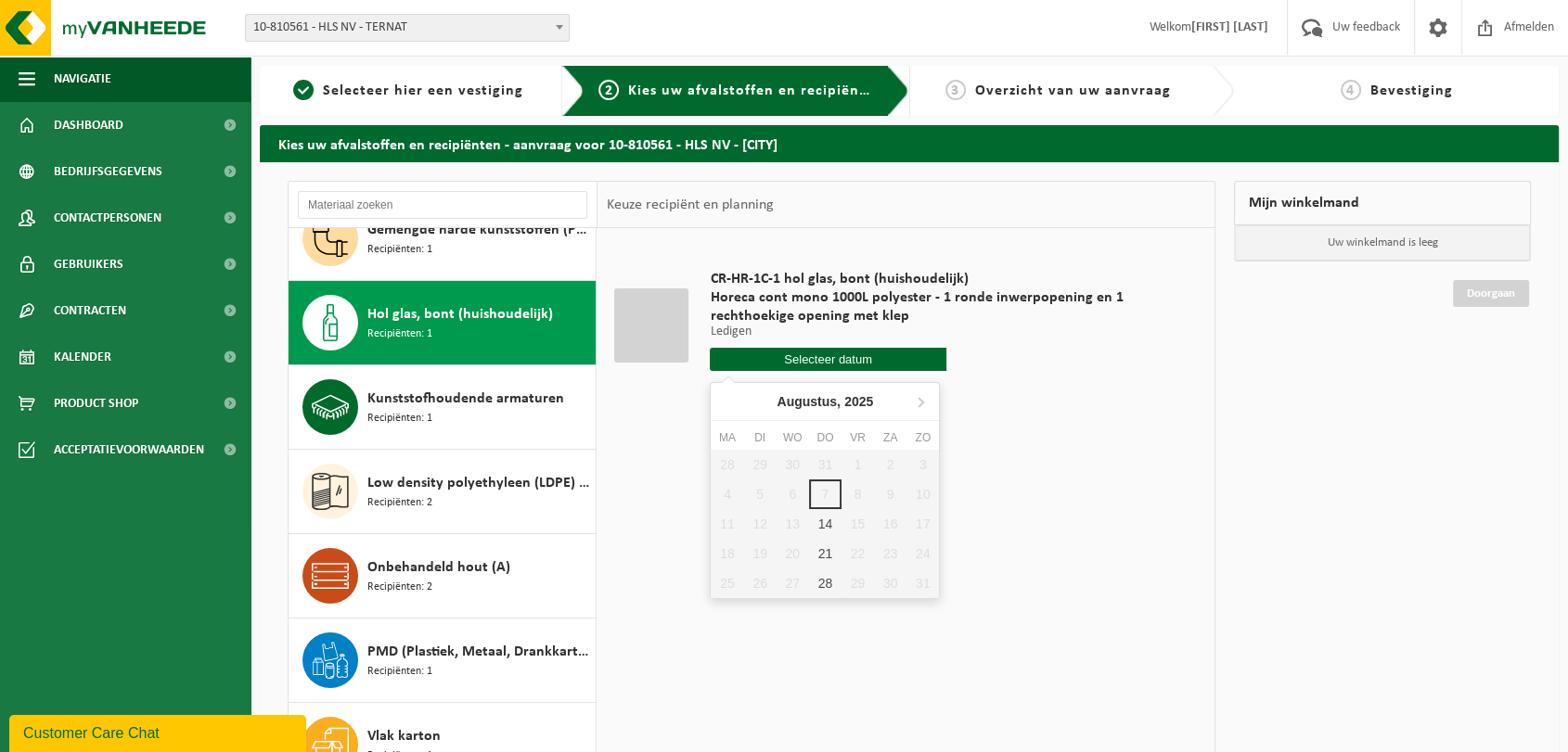 click at bounding box center [828, 359] 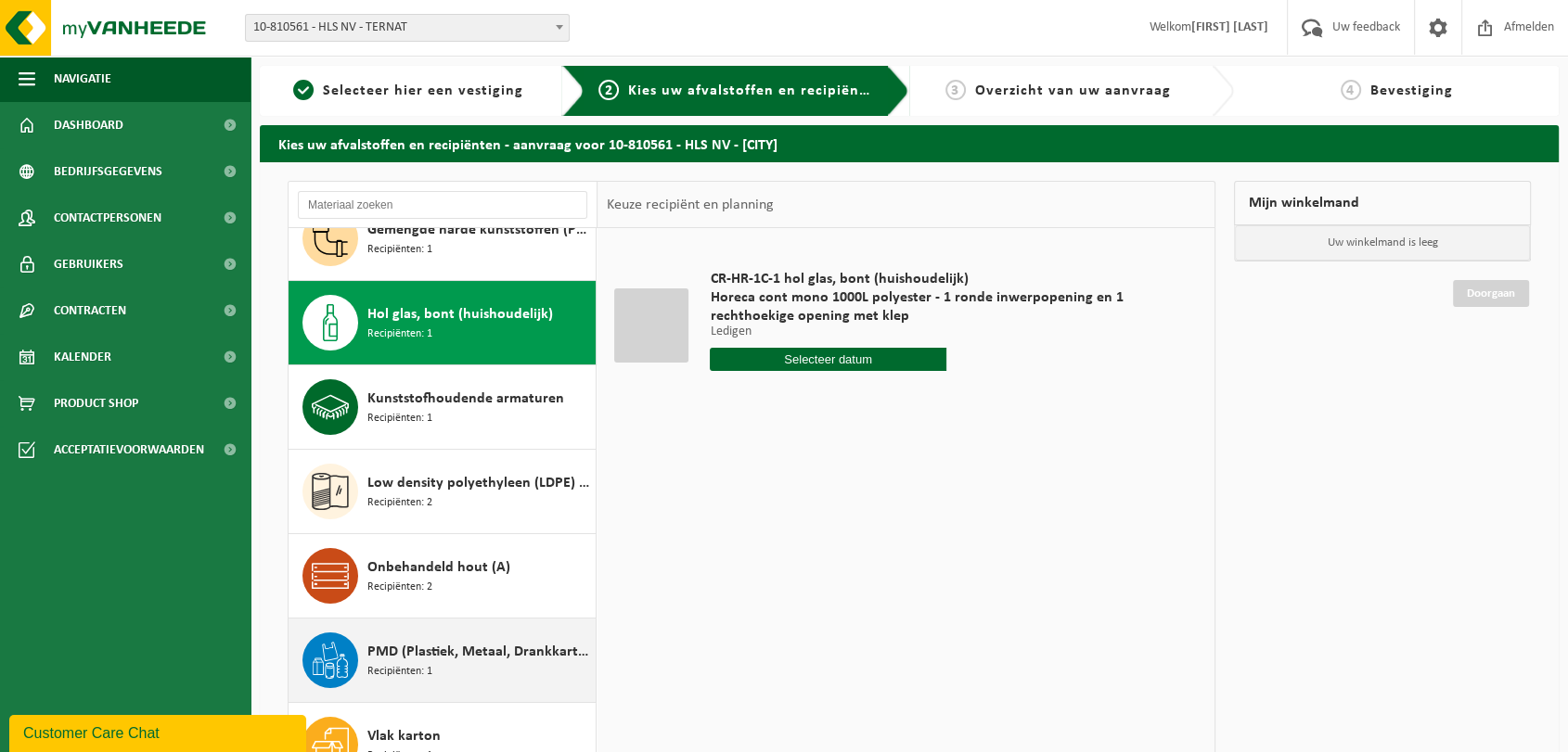 click on "PMD (Plastiek, Metaal, Drankkartons) (bedrijven)" at bounding box center [479, 652] 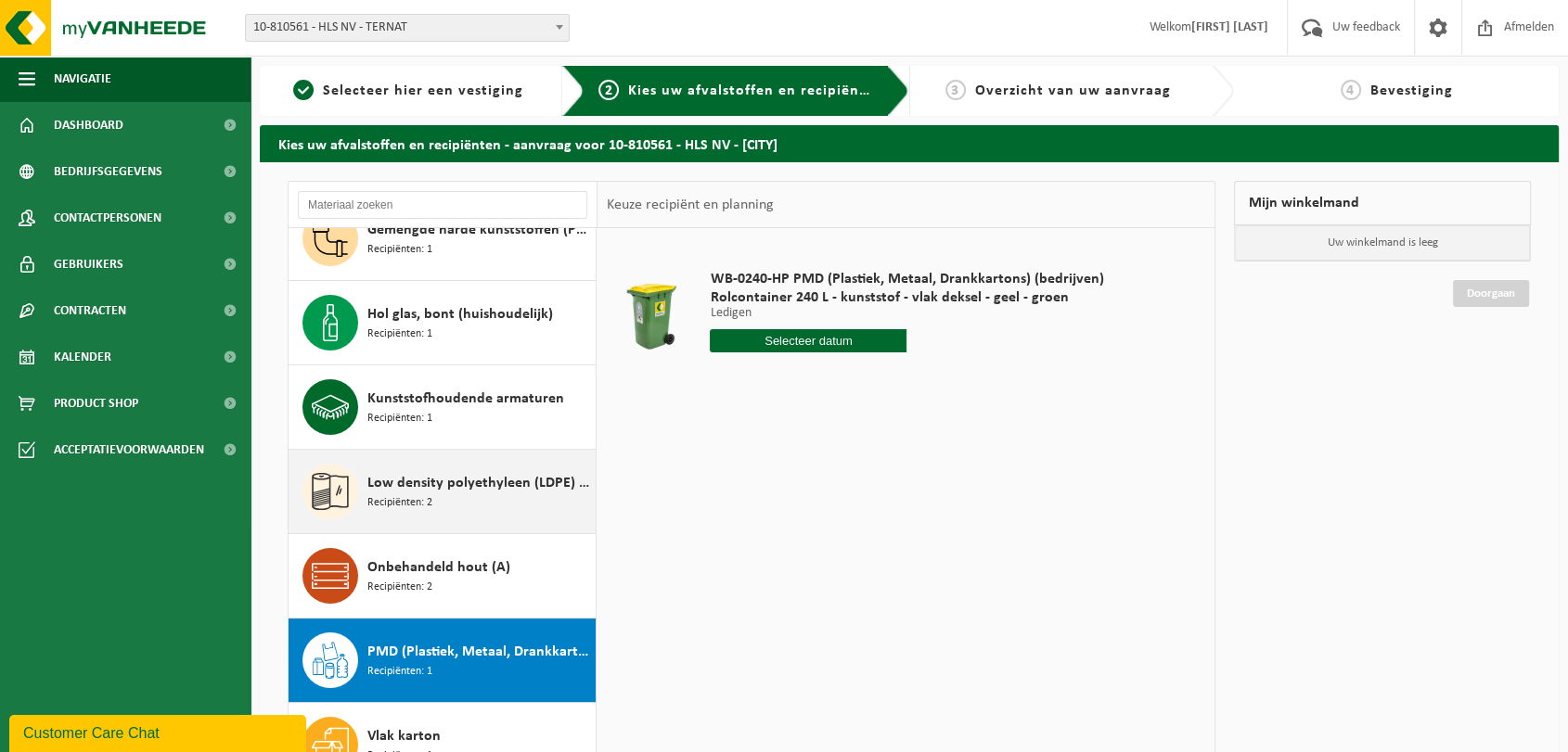 click on "Low density polyethyleen (LDPE) folie, los, naturel/gekleurd (80/20)" at bounding box center [479, 483] 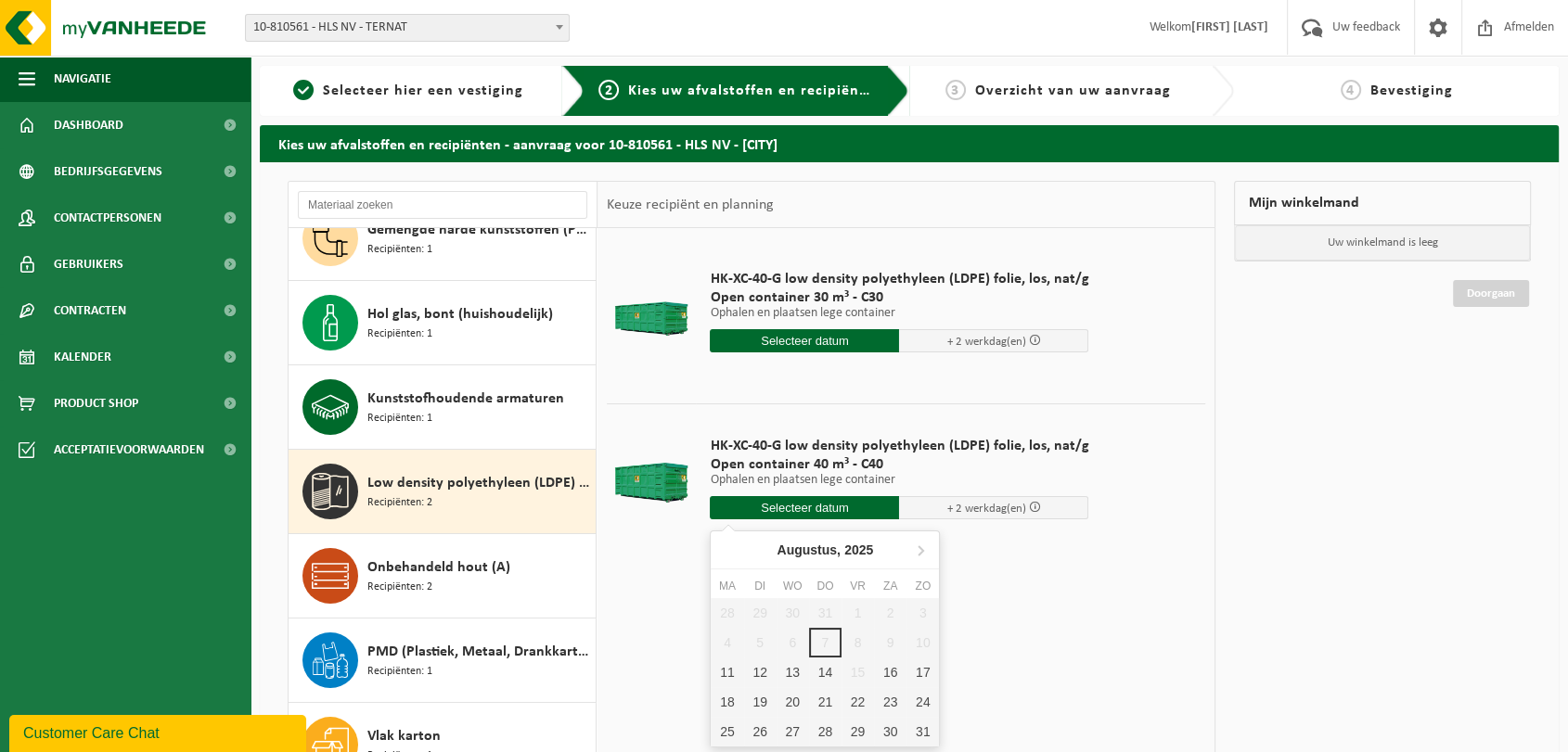 click at bounding box center (804, 507) 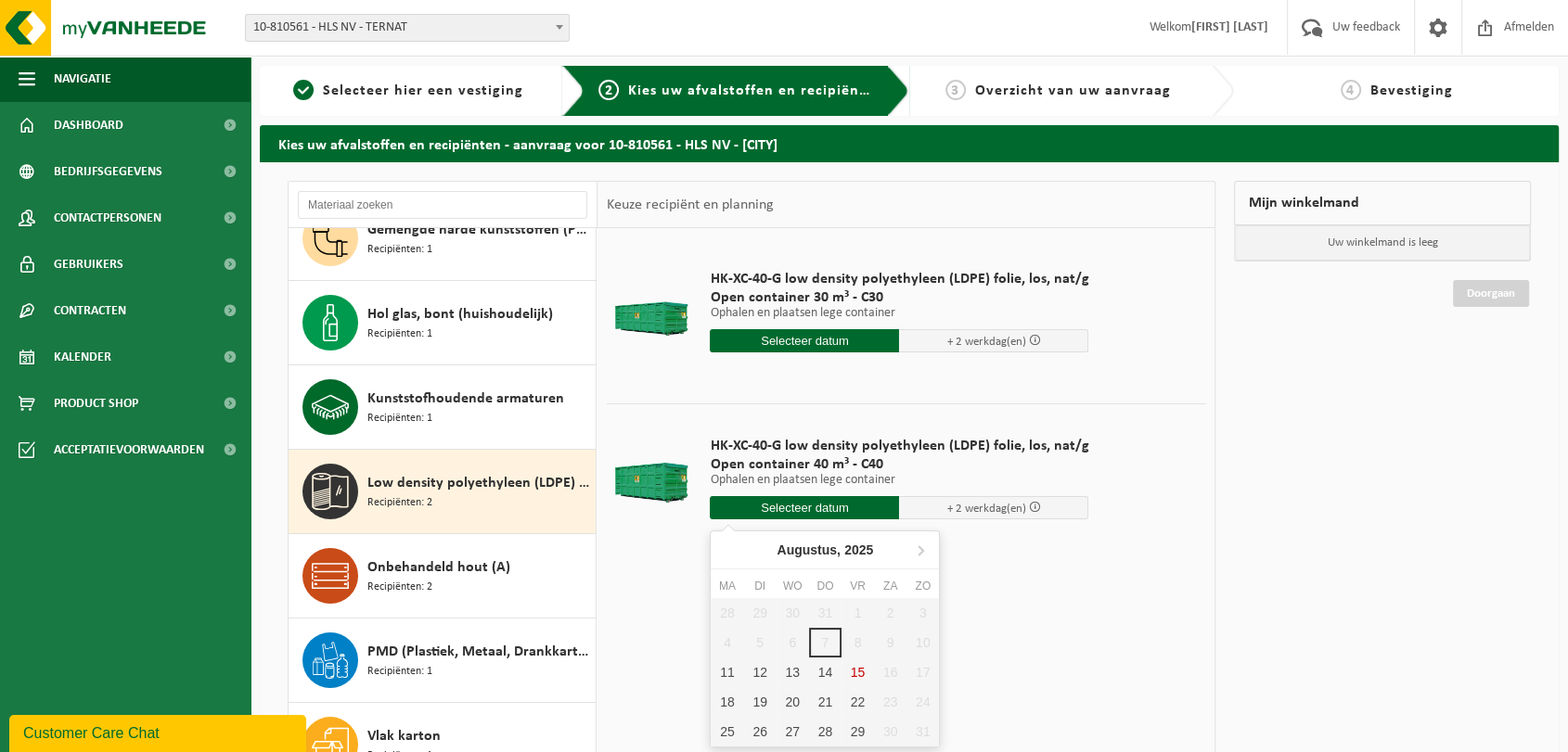 click on "Mijn winkelmand        Uw winkelmand is leeg              Doorgaan" at bounding box center (1382, 505) 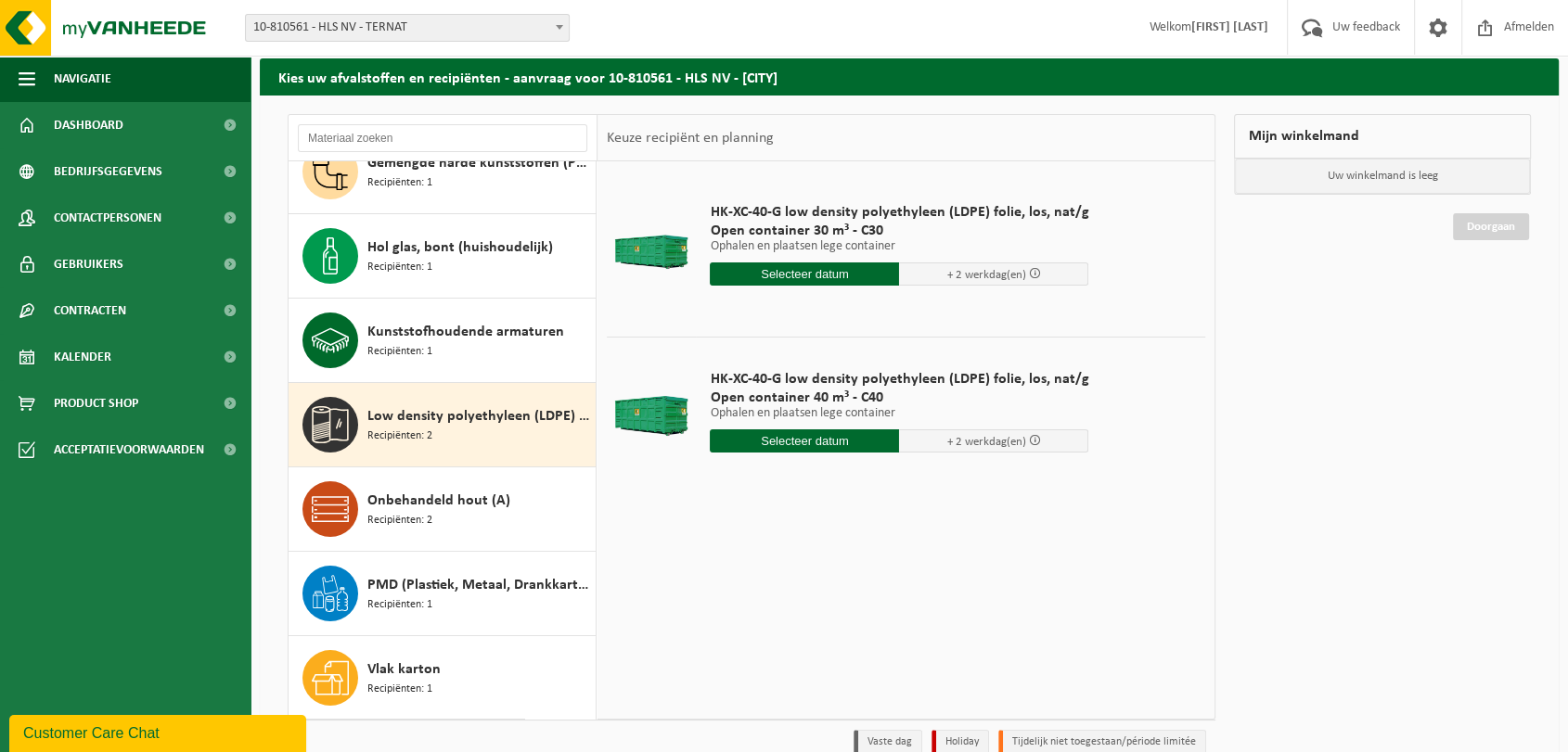 scroll, scrollTop: 103, scrollLeft: 0, axis: vertical 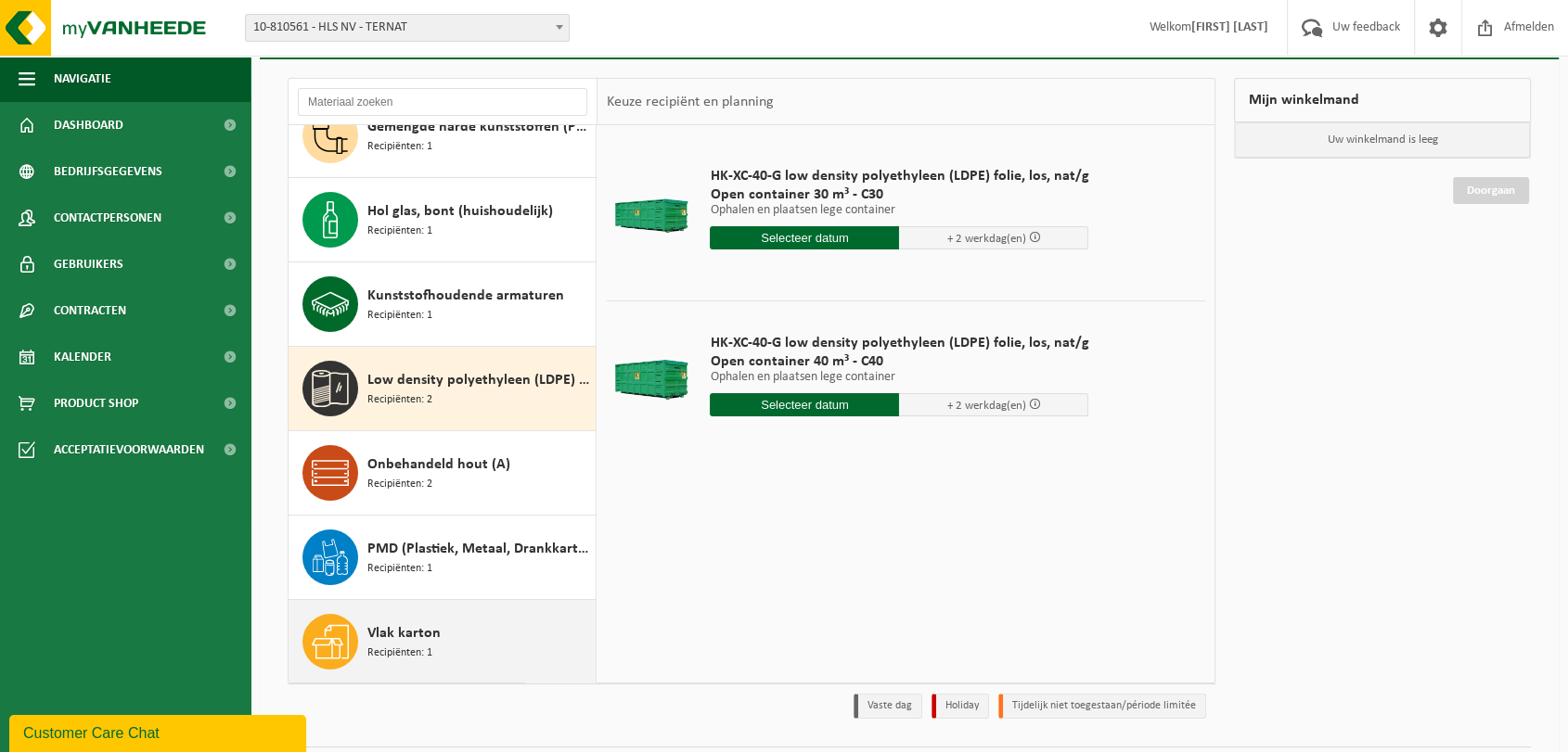 click on "Vlak karton   Recipiënten: 1" at bounding box center (479, 642) 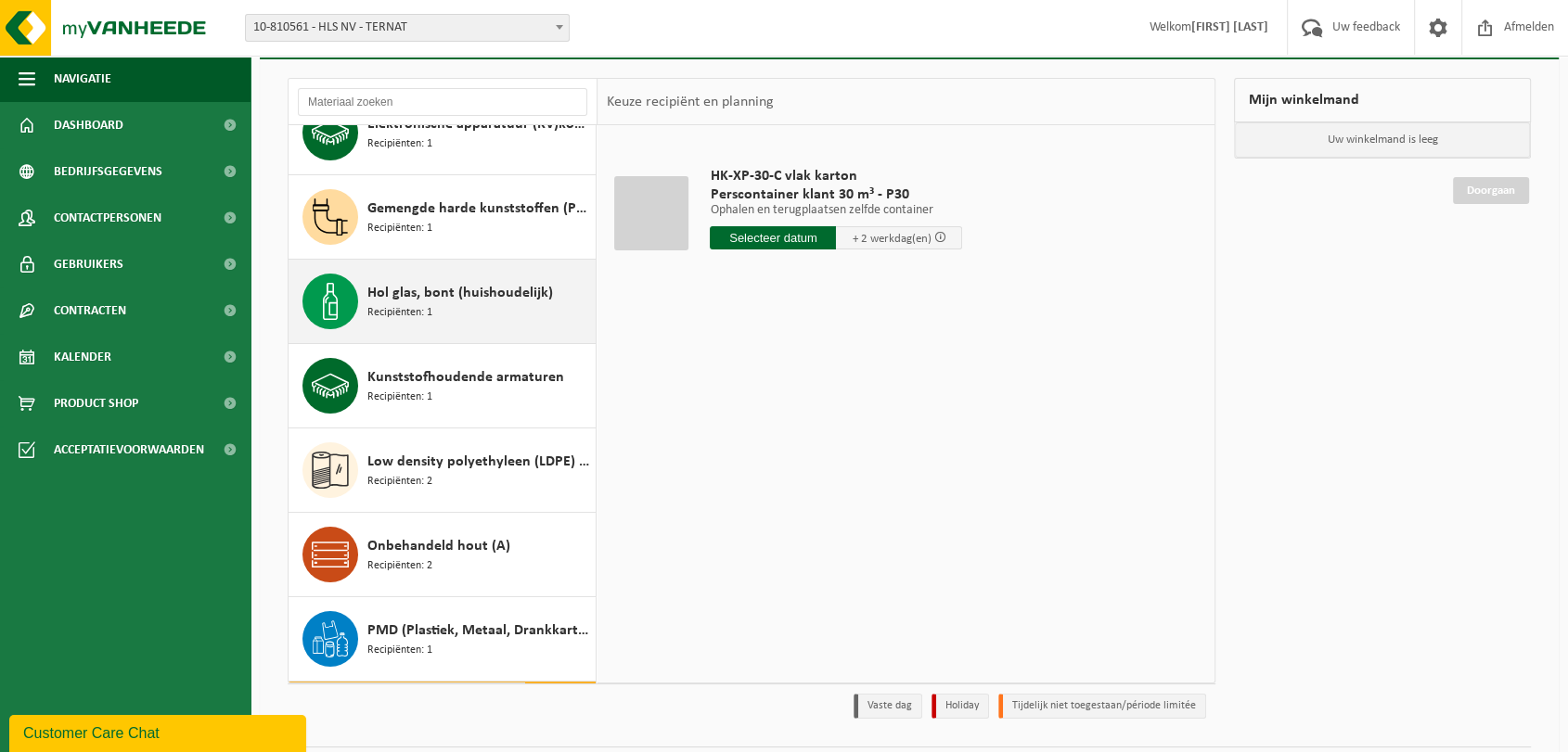 scroll, scrollTop: 0, scrollLeft: 0, axis: both 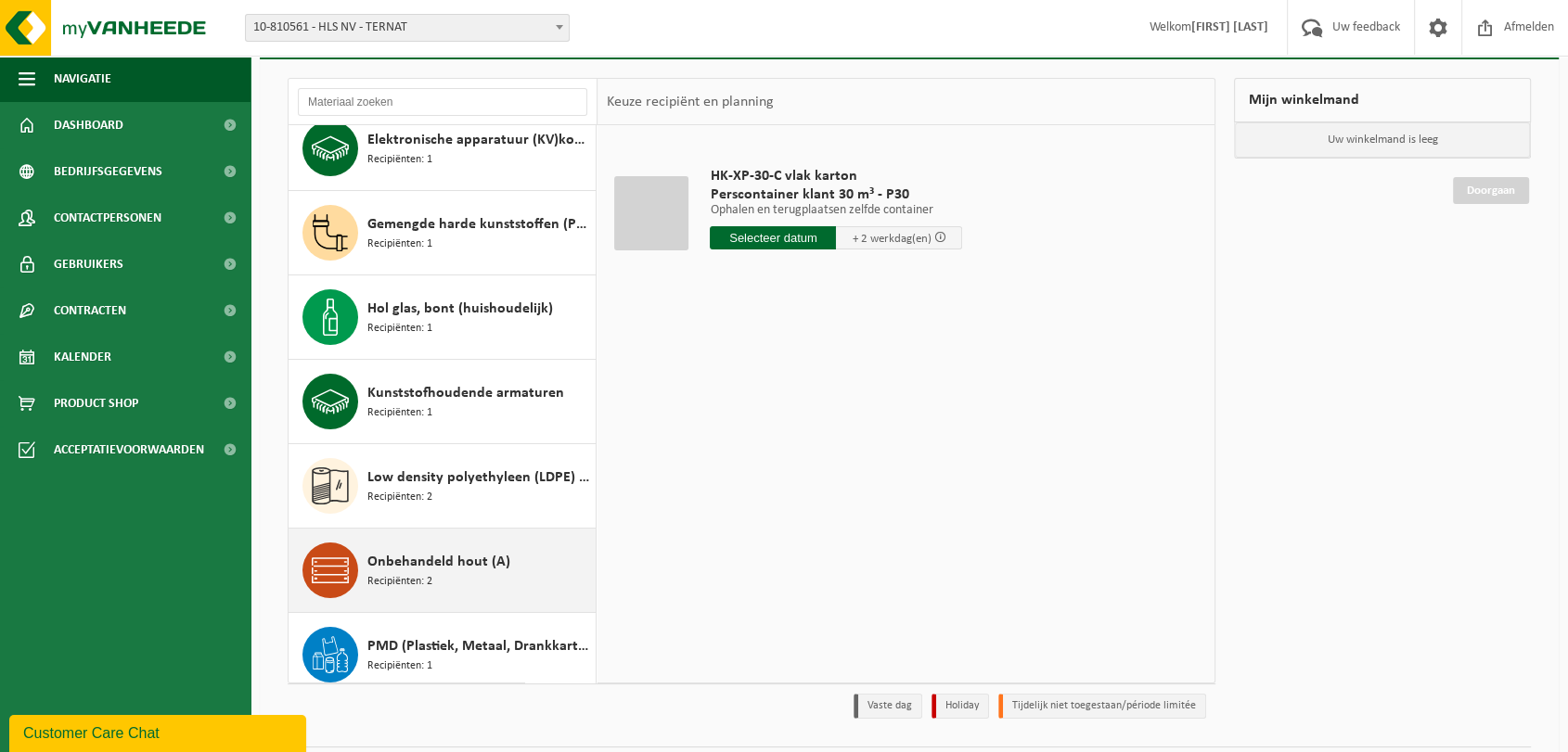 click on "Onbehandeld hout (A)" at bounding box center [439, 562] 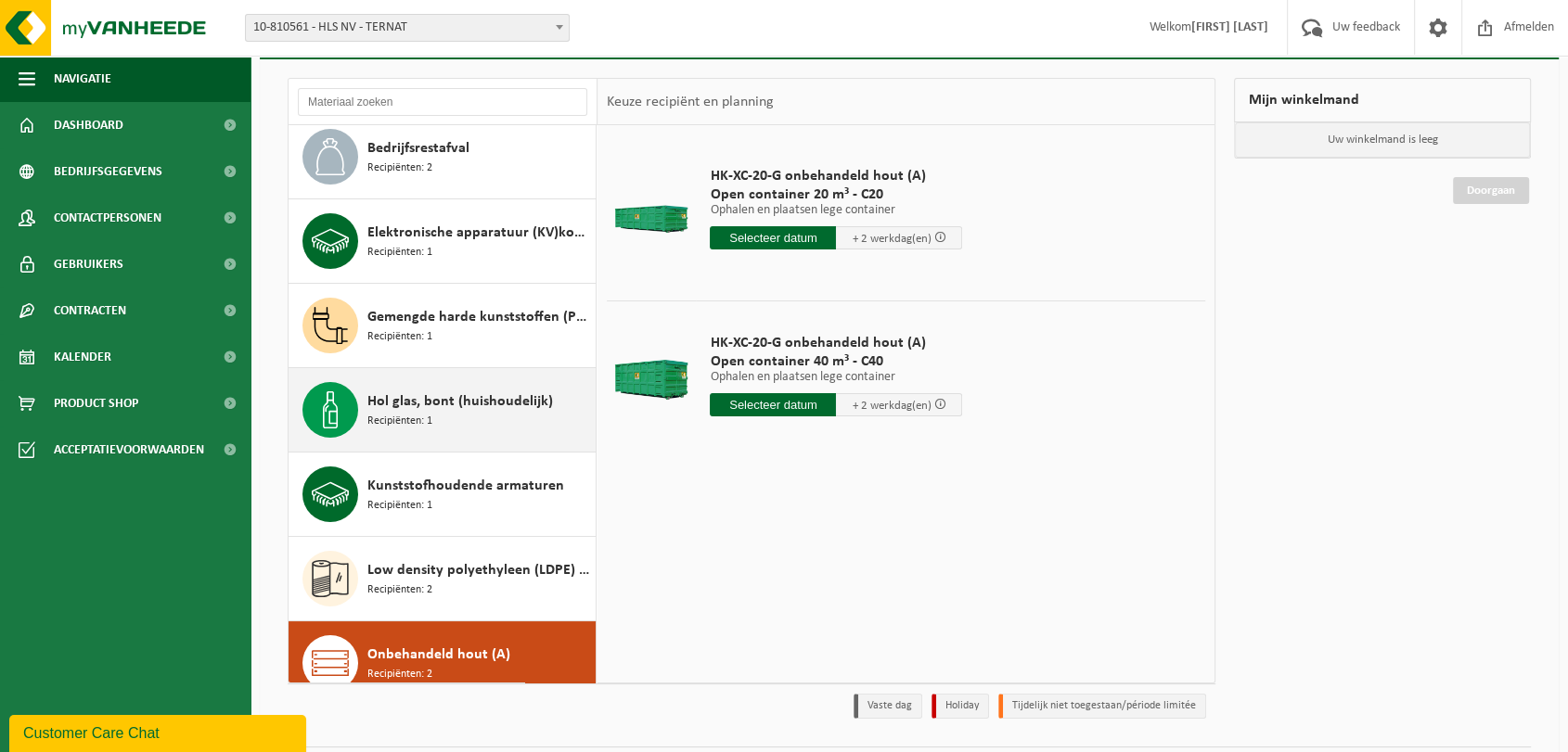 scroll, scrollTop: 0, scrollLeft: 0, axis: both 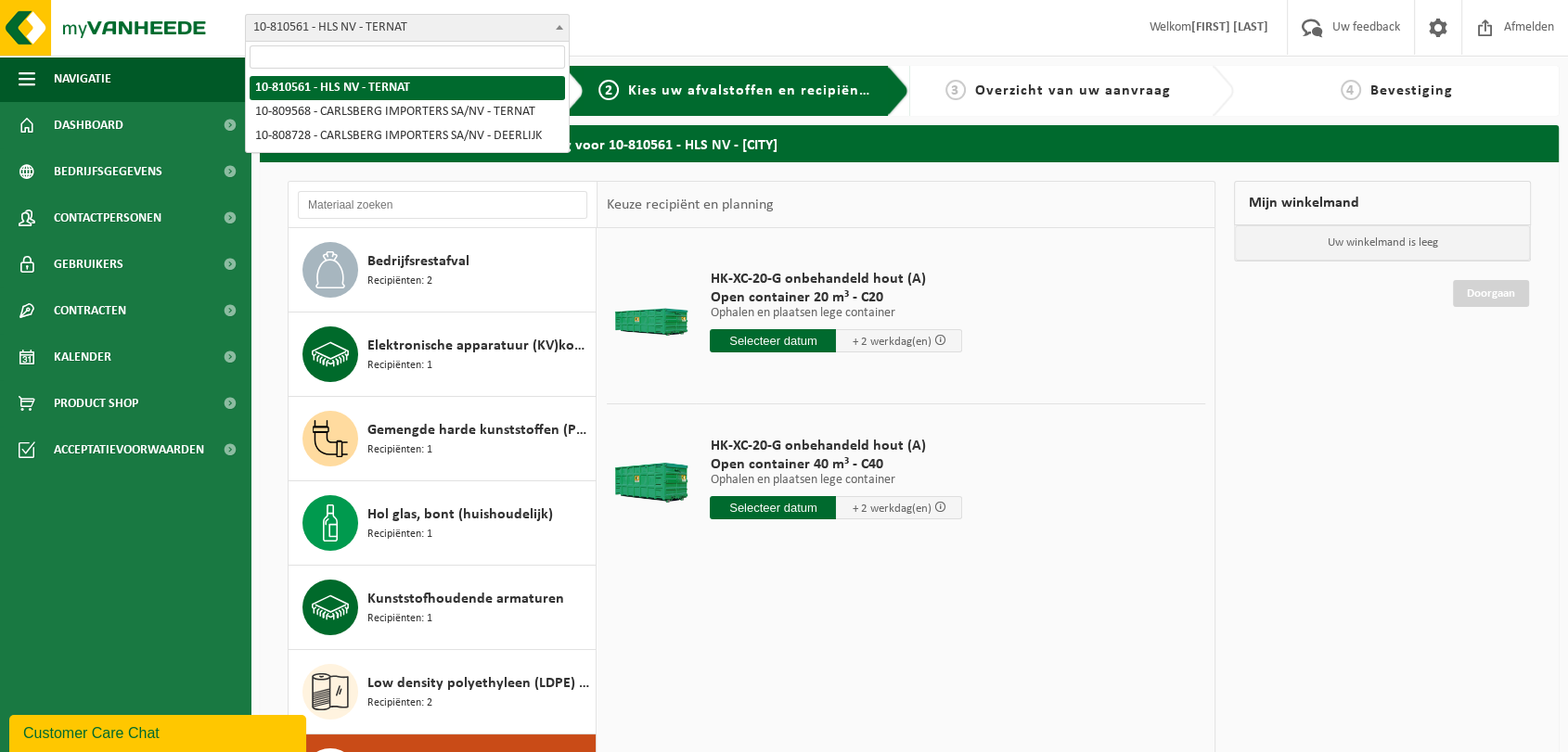 click on "10-810561 - HLS NV - TERNAT" at bounding box center [407, 28] 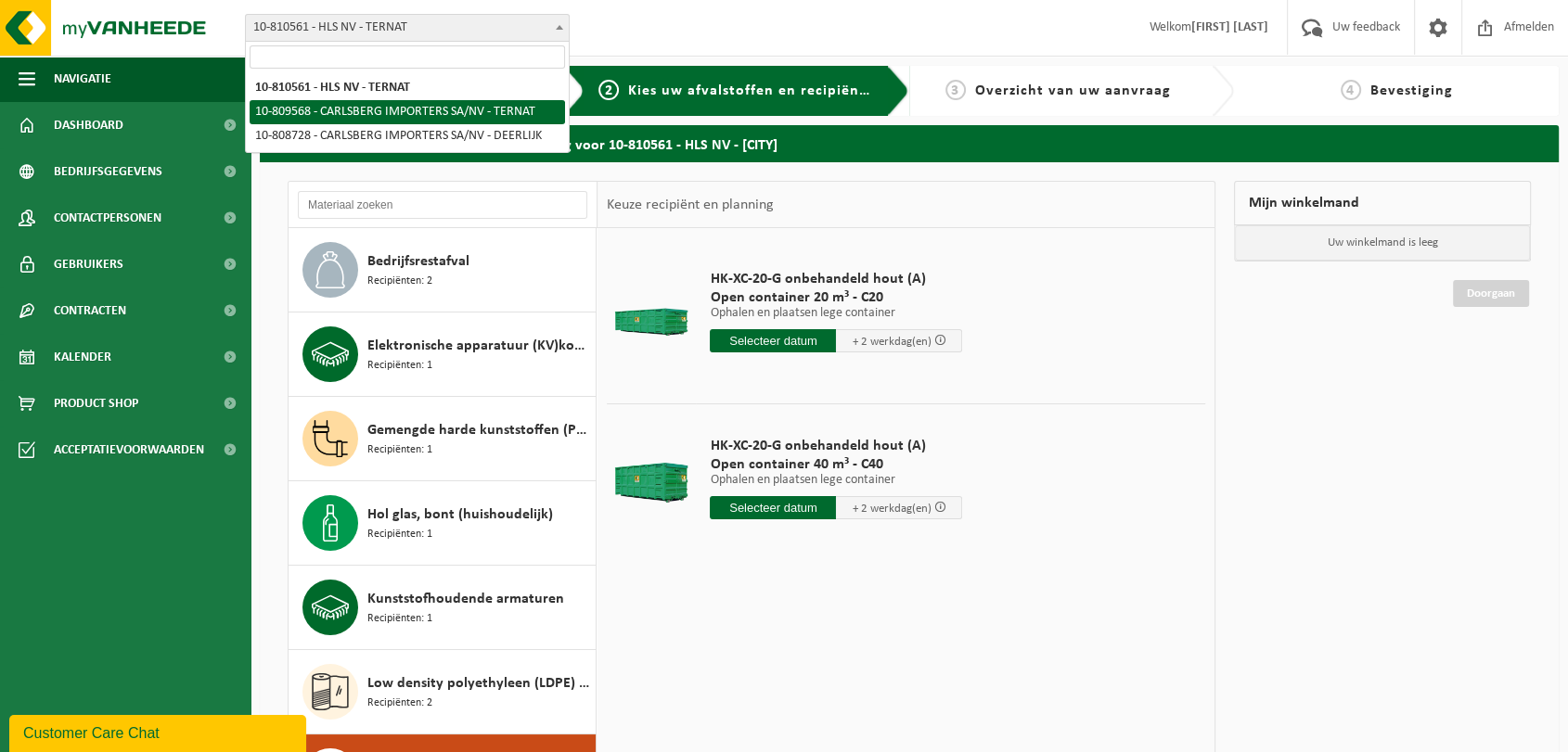 select on "121122" 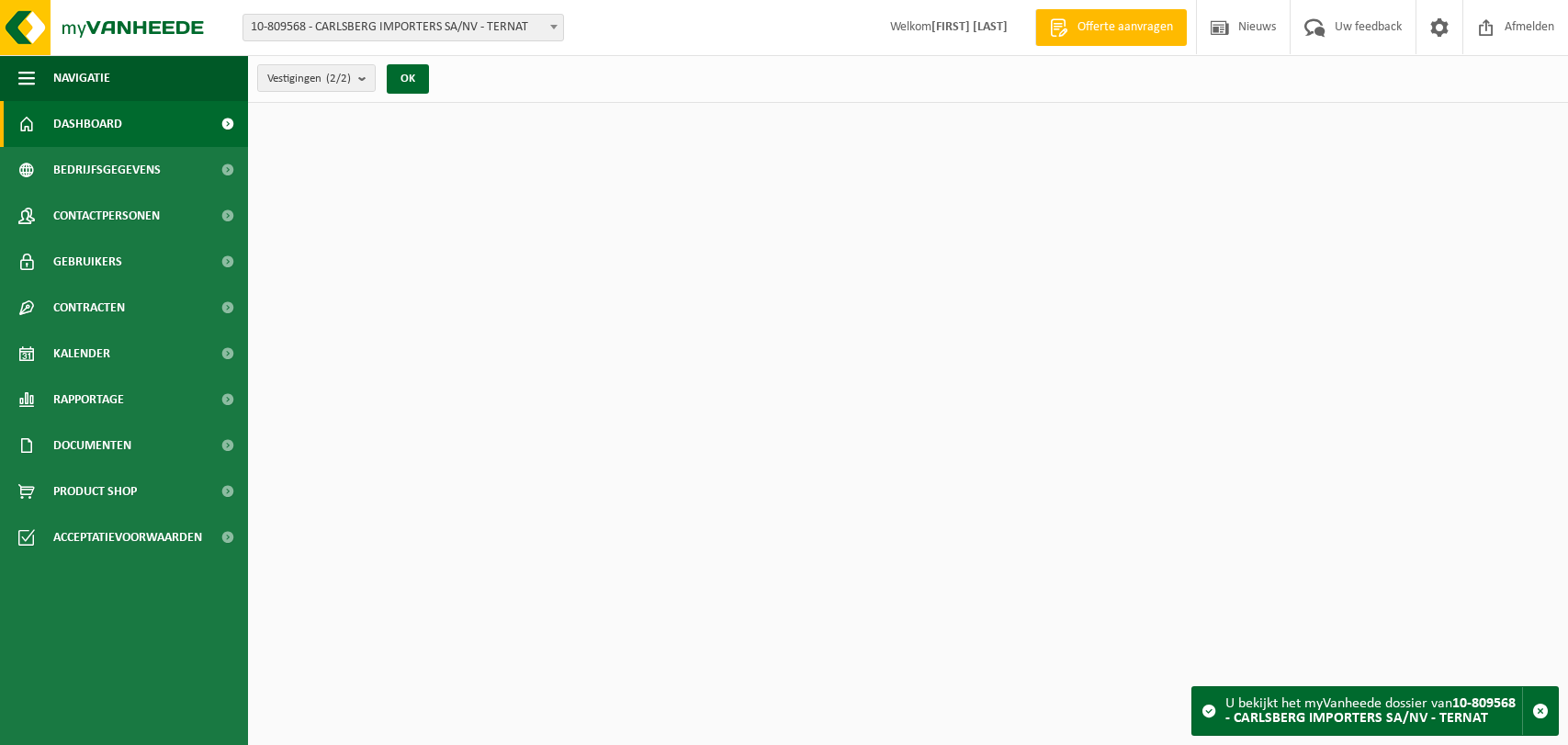scroll, scrollTop: 0, scrollLeft: 0, axis: both 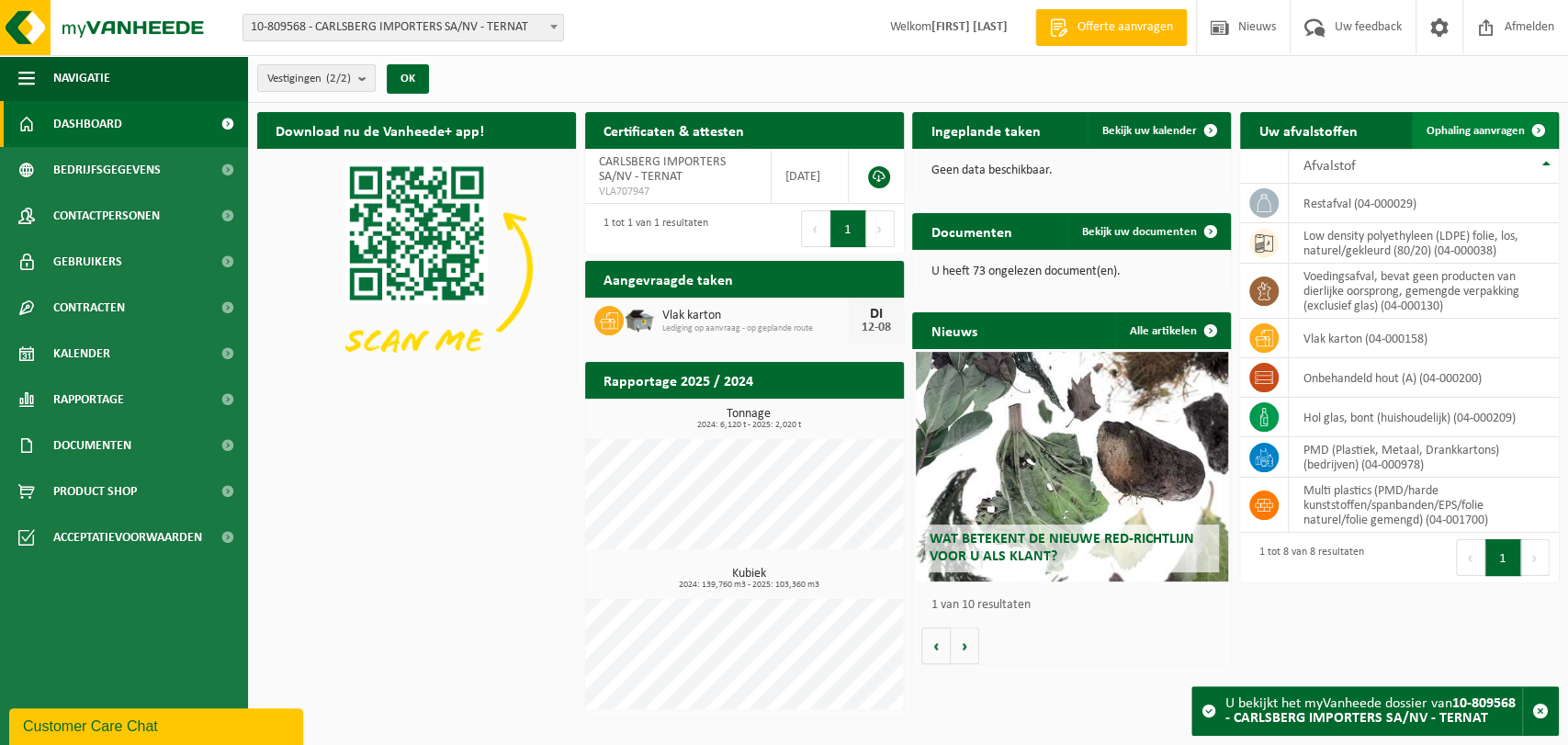 click on "Ophaling aanvragen" at bounding box center (1475, 130) 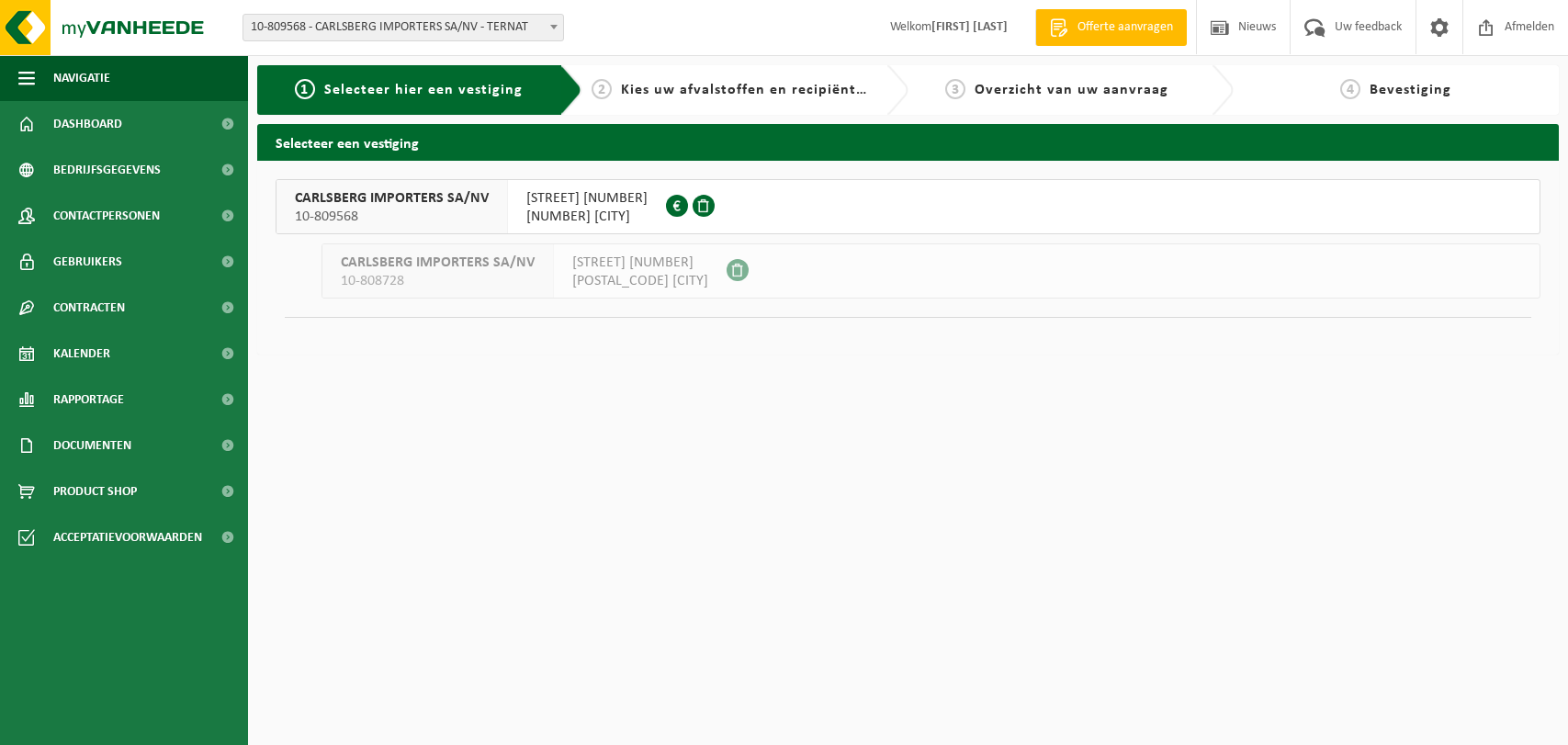 scroll, scrollTop: 0, scrollLeft: 0, axis: both 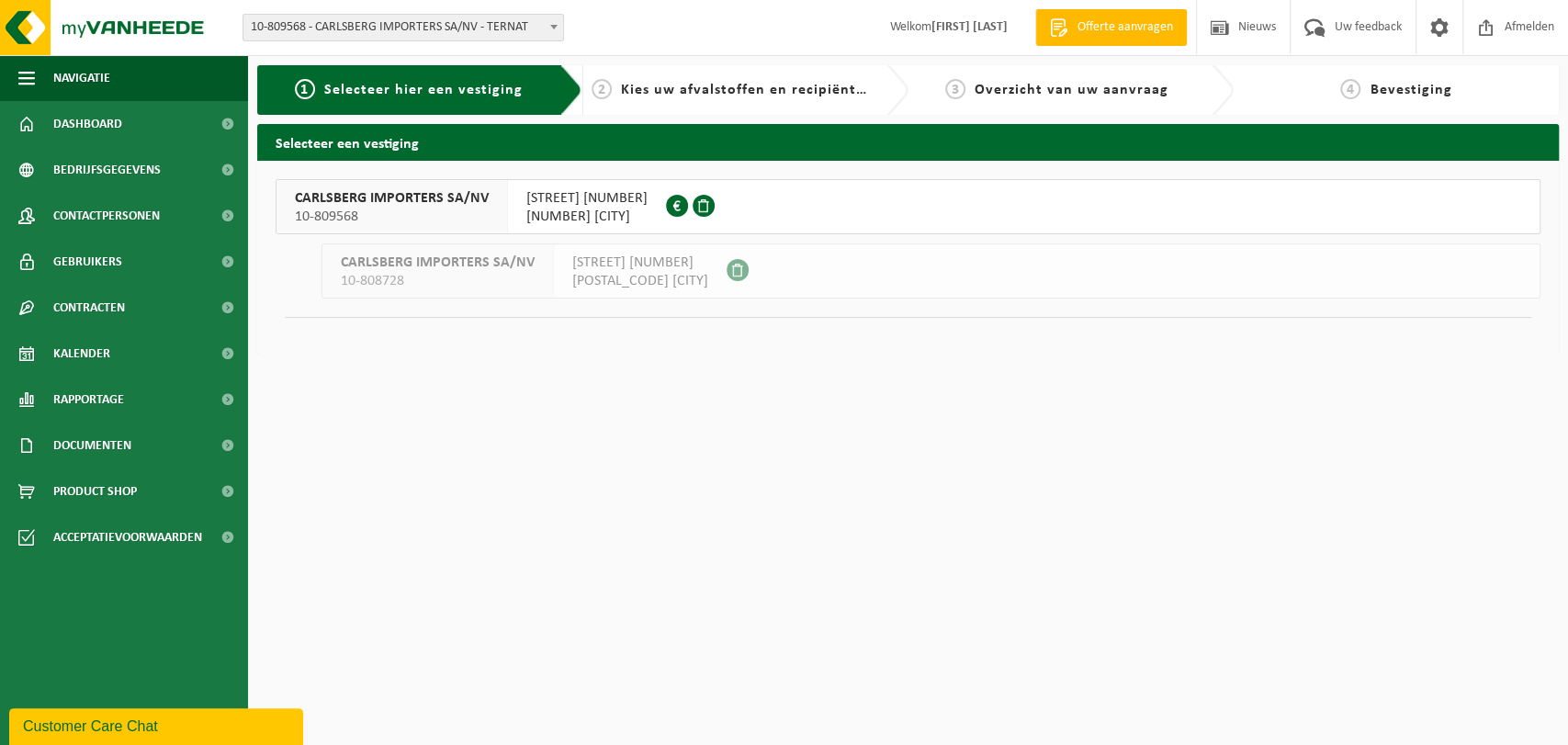 click on "INDUSTRIELAAN 23" at bounding box center (587, 198) 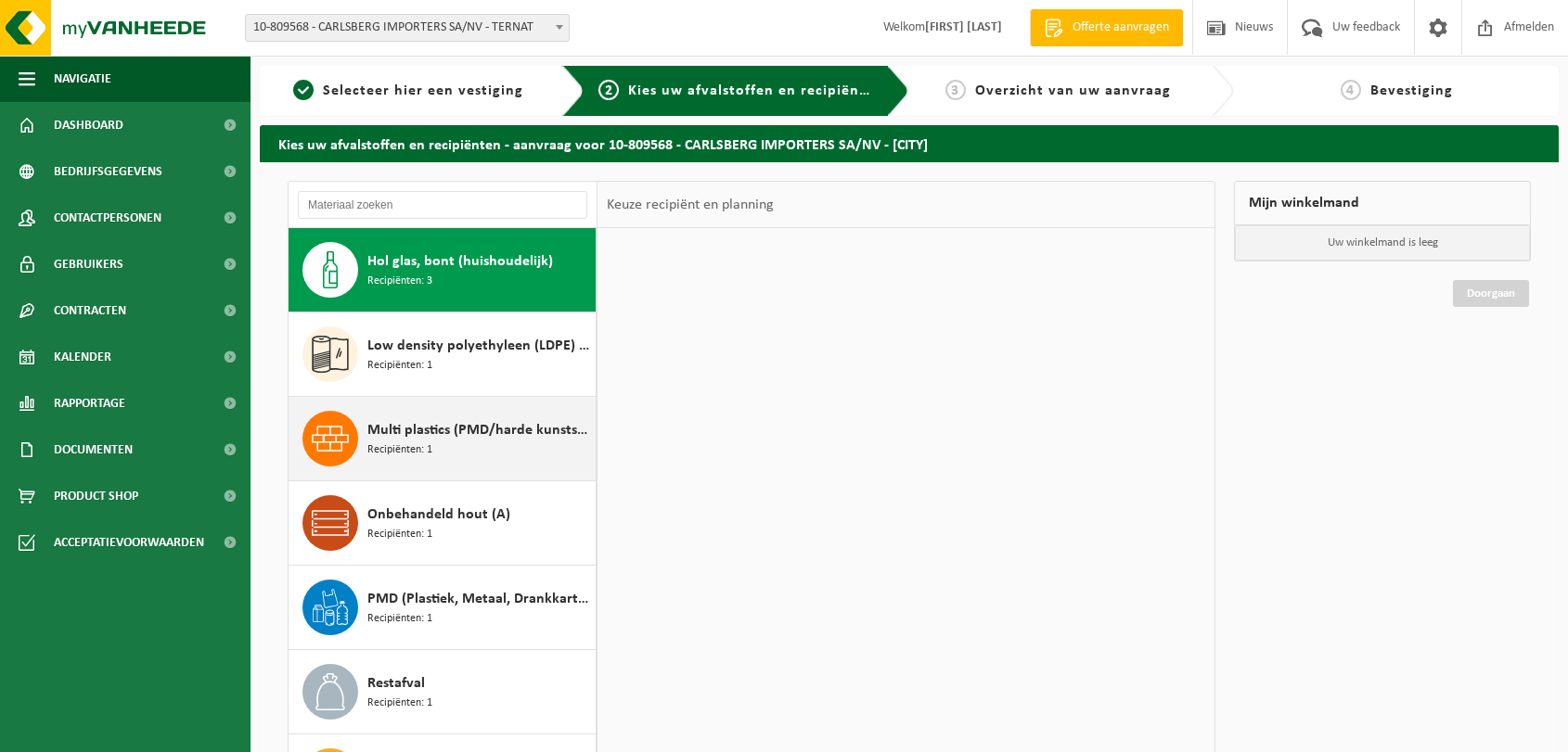 scroll, scrollTop: 0, scrollLeft: 0, axis: both 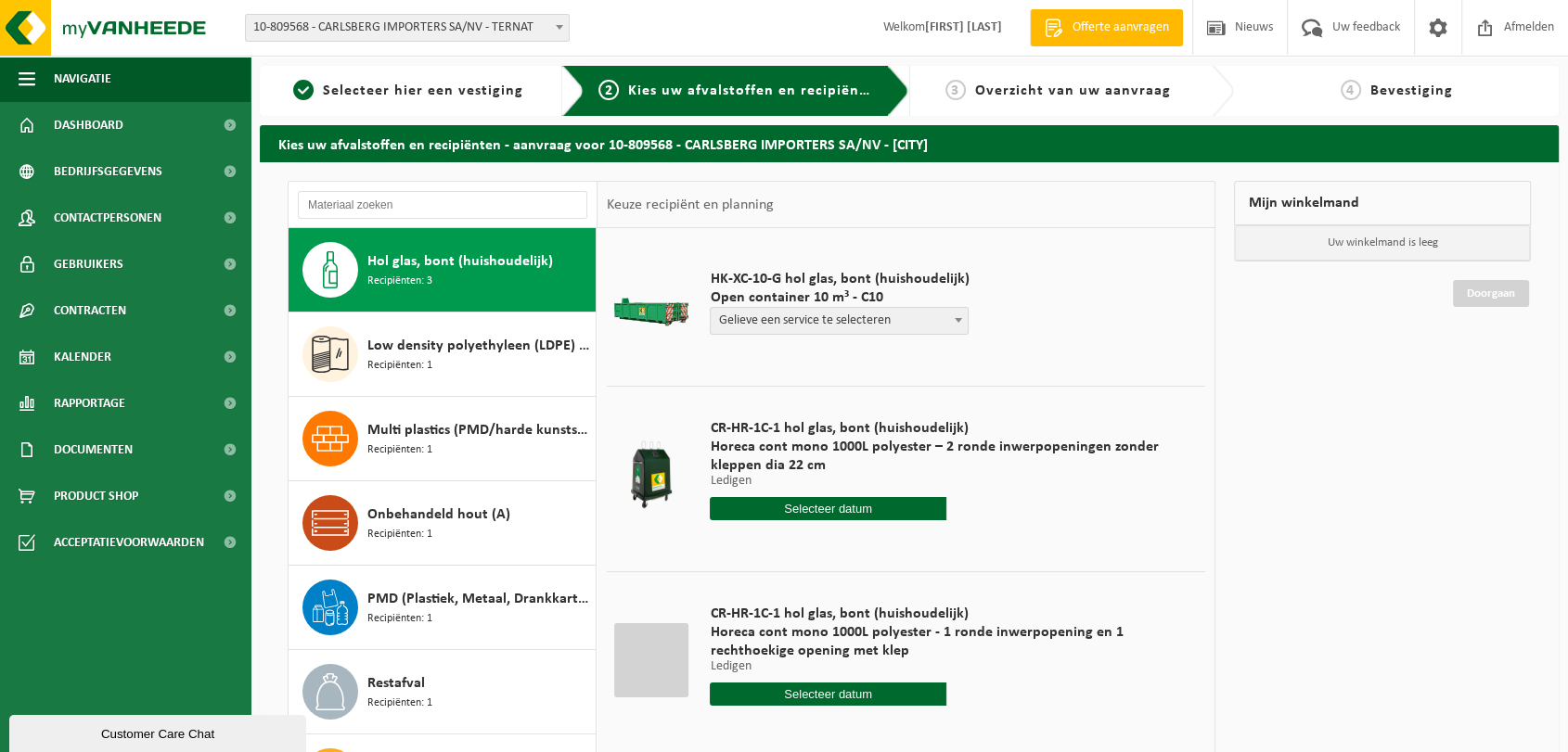 drag, startPoint x: 447, startPoint y: 271, endPoint x: 460, endPoint y: 259, distance: 17.691806 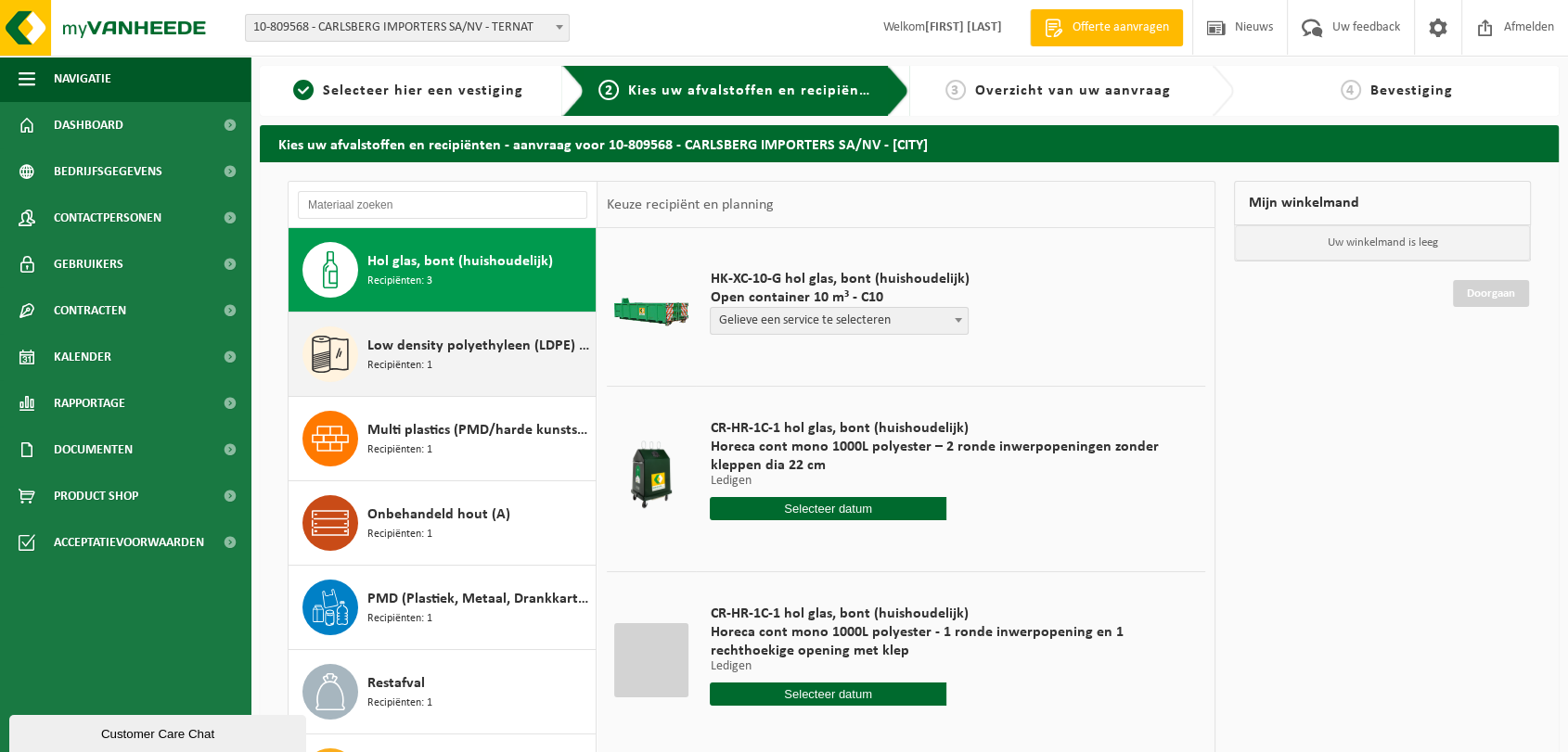 click on "Low density polyethyleen (LDPE) folie, los, naturel/gekleurd (80/20)" at bounding box center (479, 346) 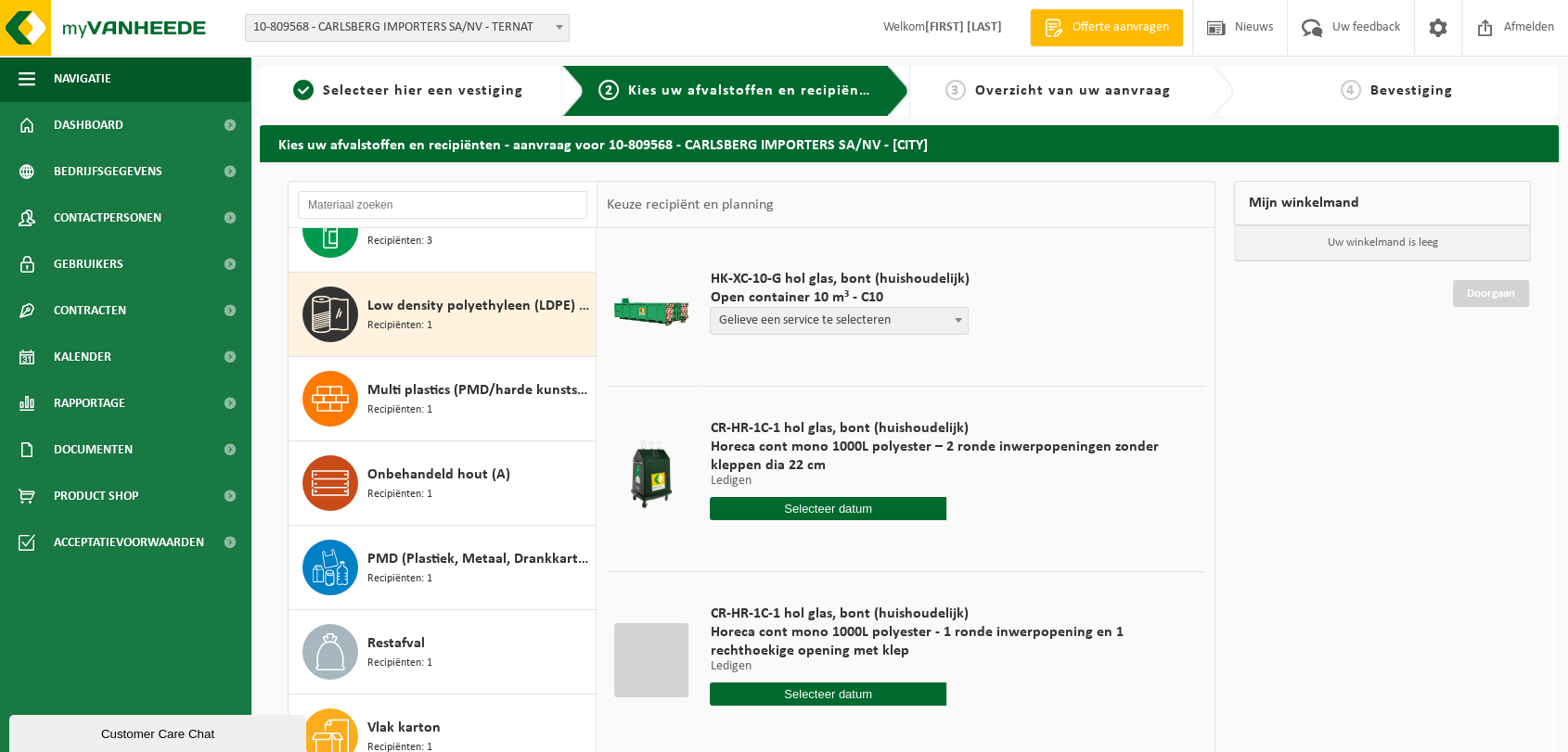 scroll, scrollTop: 83, scrollLeft: 0, axis: vertical 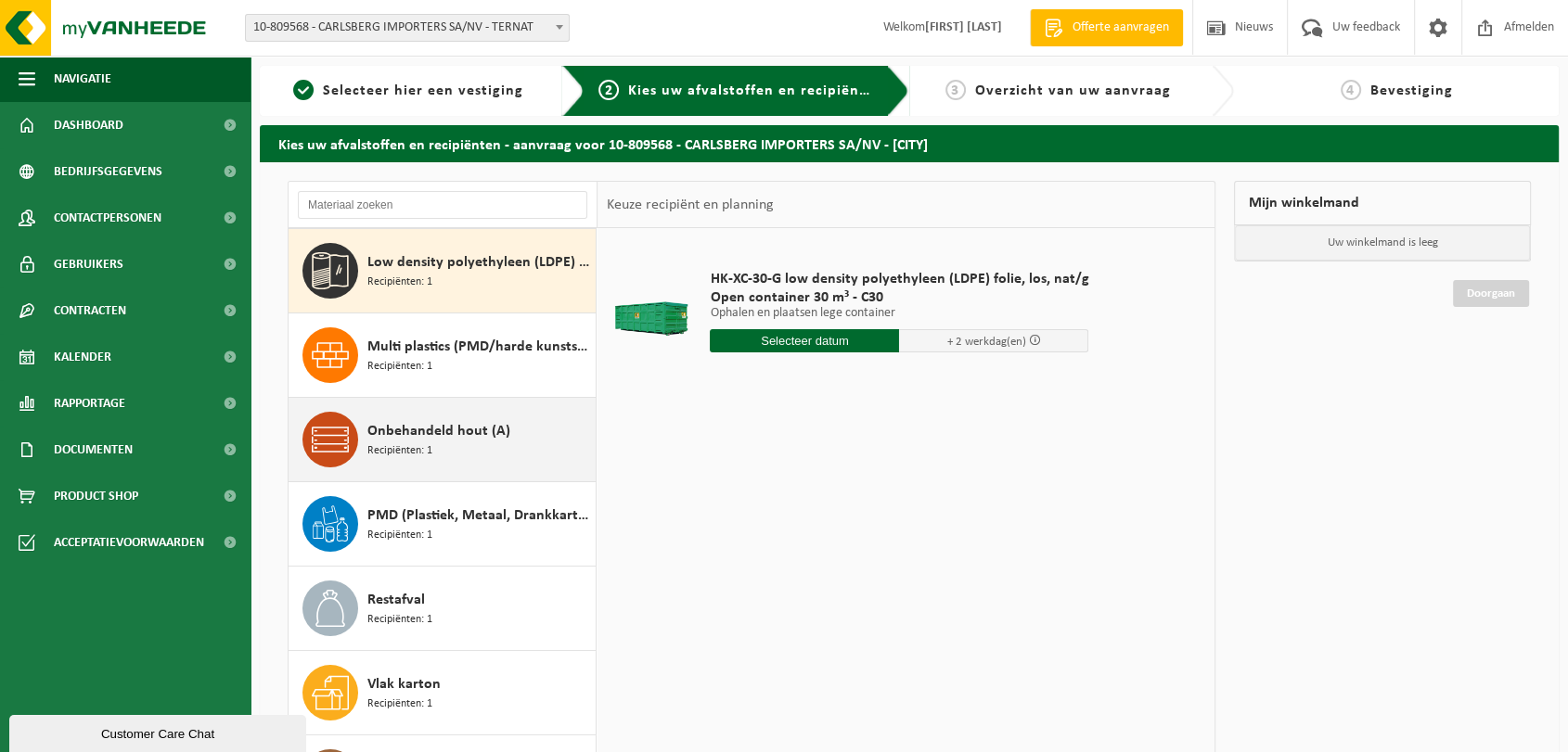 click on "Onbehandeld hout (A)" at bounding box center (439, 431) 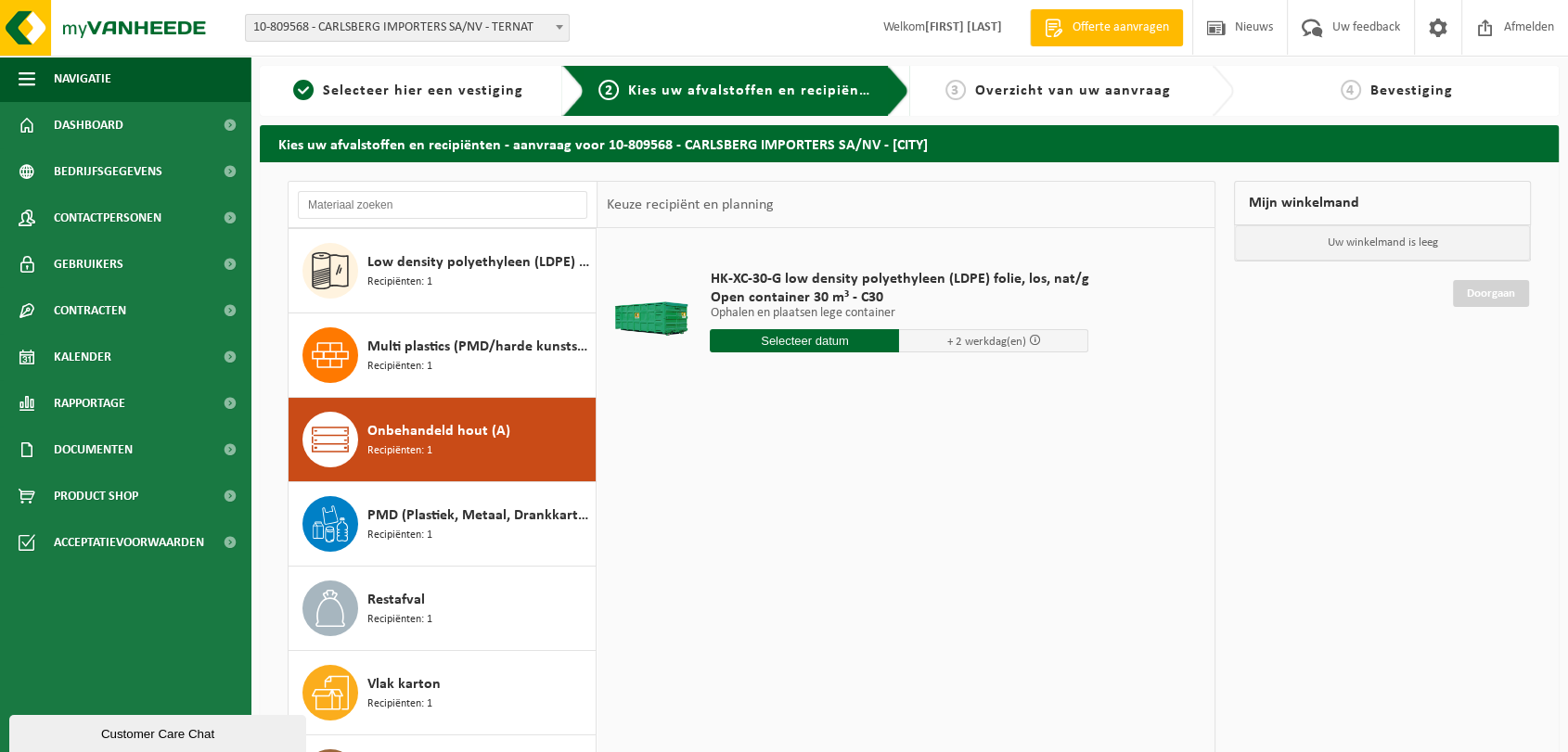 scroll, scrollTop: 116, scrollLeft: 0, axis: vertical 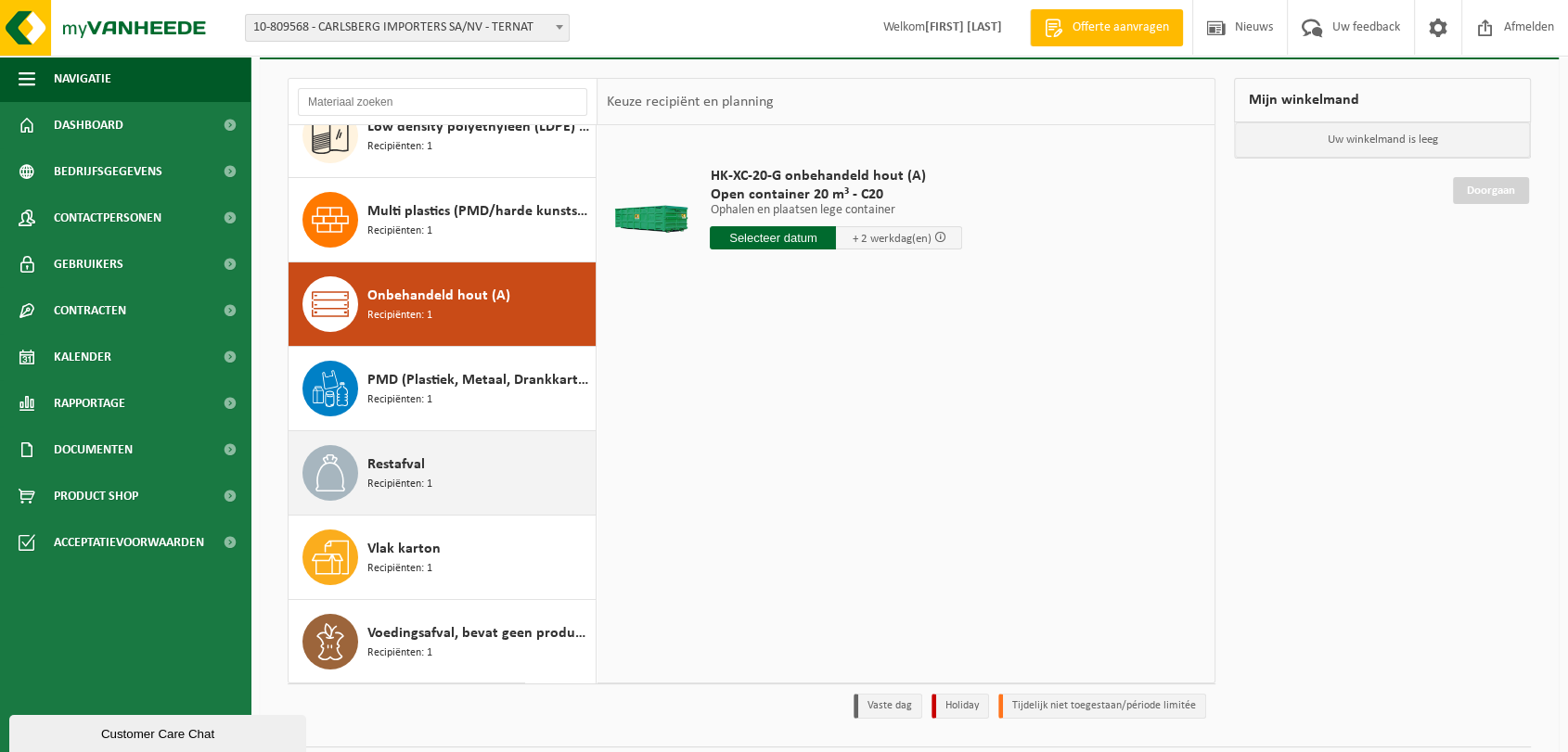 click on "Restafval   Recipiënten: 1" at bounding box center [479, 473] 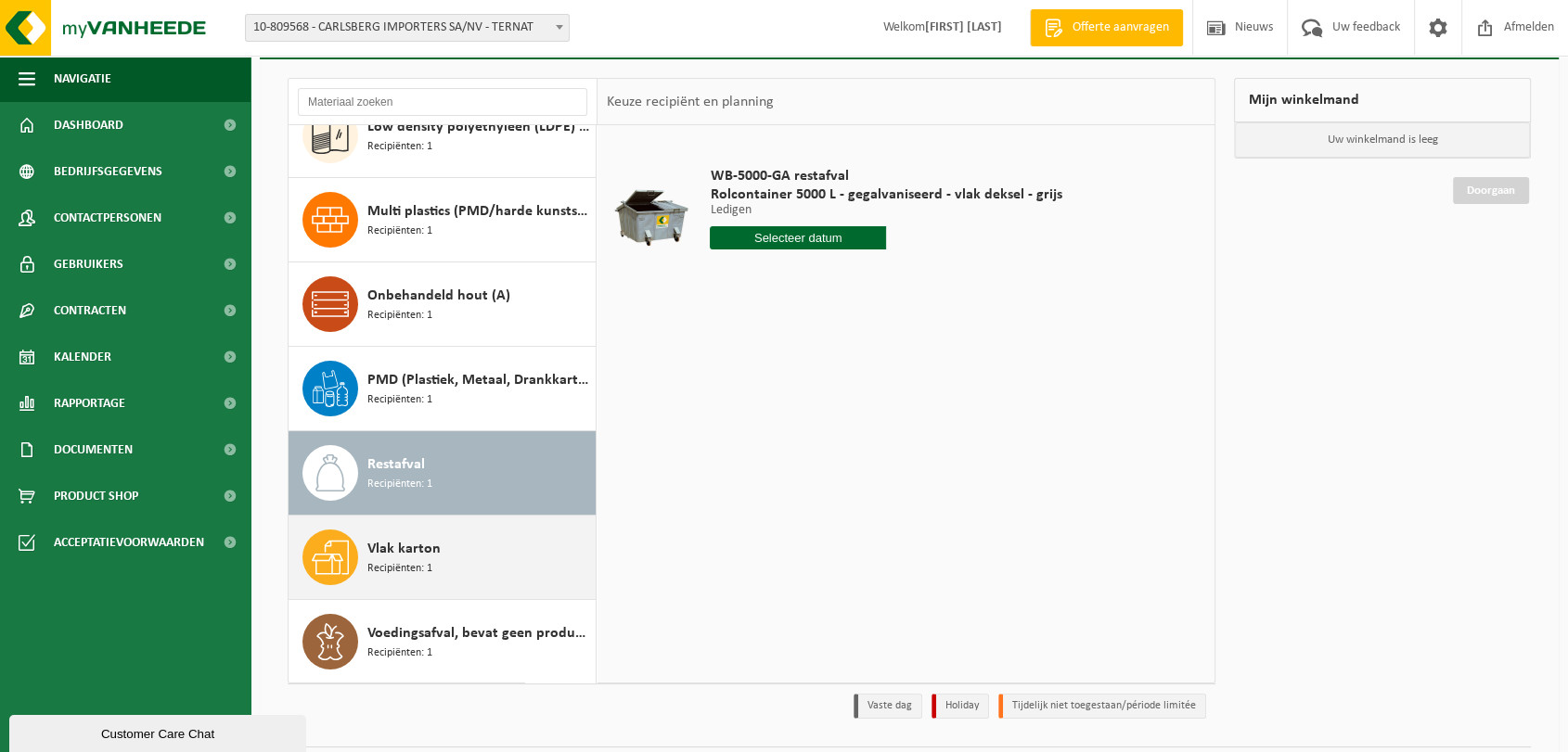 click on "Vlak karton   Recipiënten: 1" at bounding box center (479, 557) 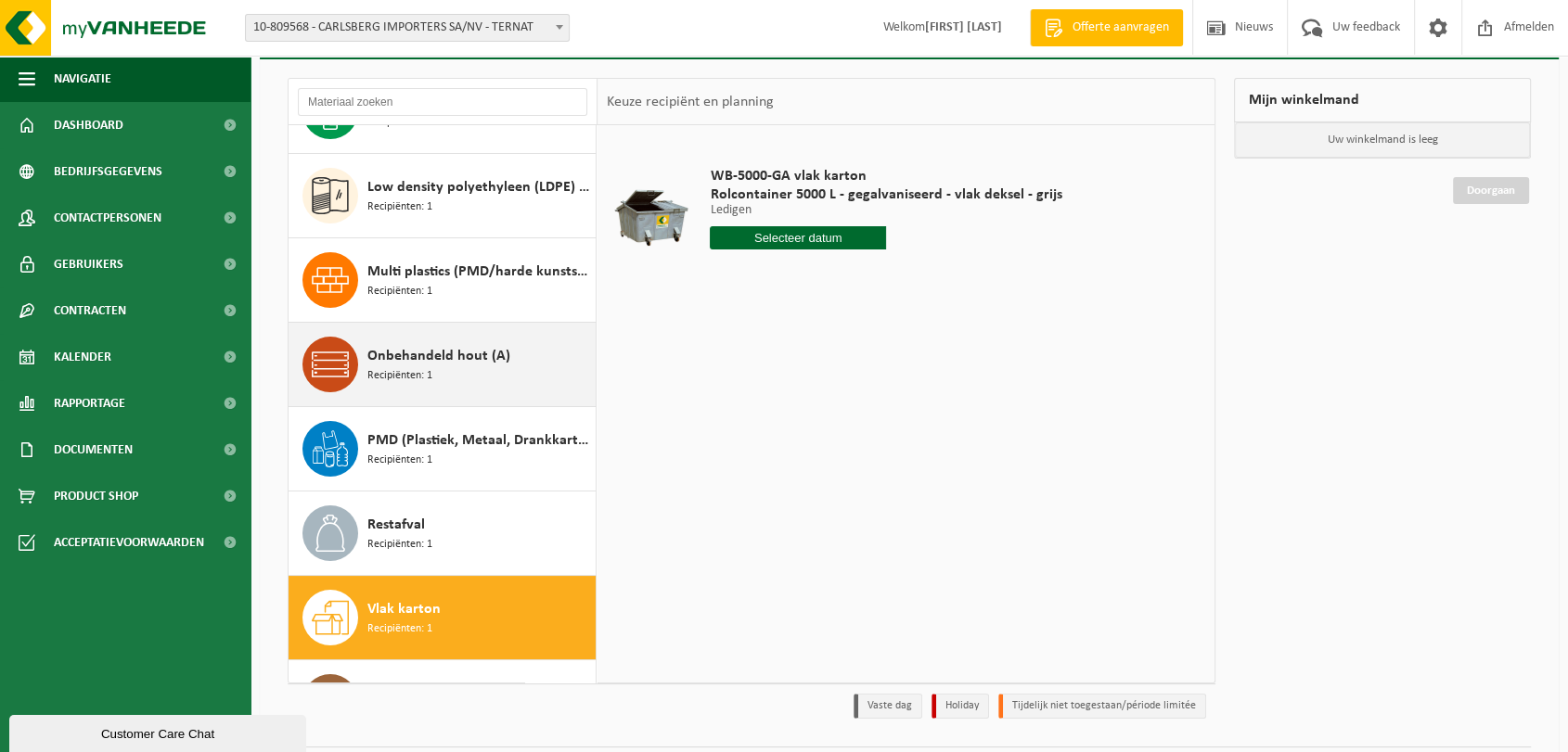 scroll, scrollTop: 0, scrollLeft: 0, axis: both 